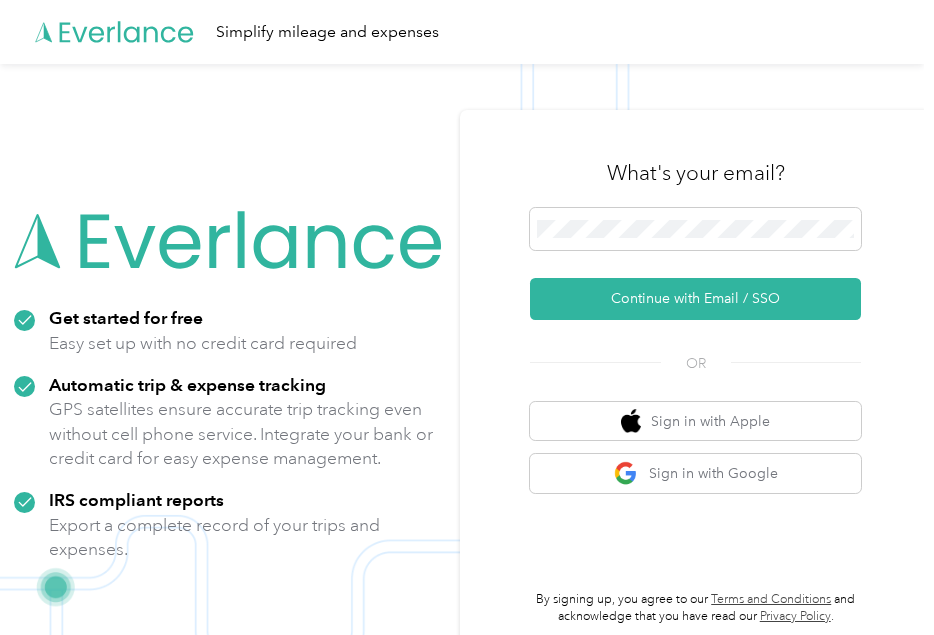 scroll, scrollTop: 0, scrollLeft: 0, axis: both 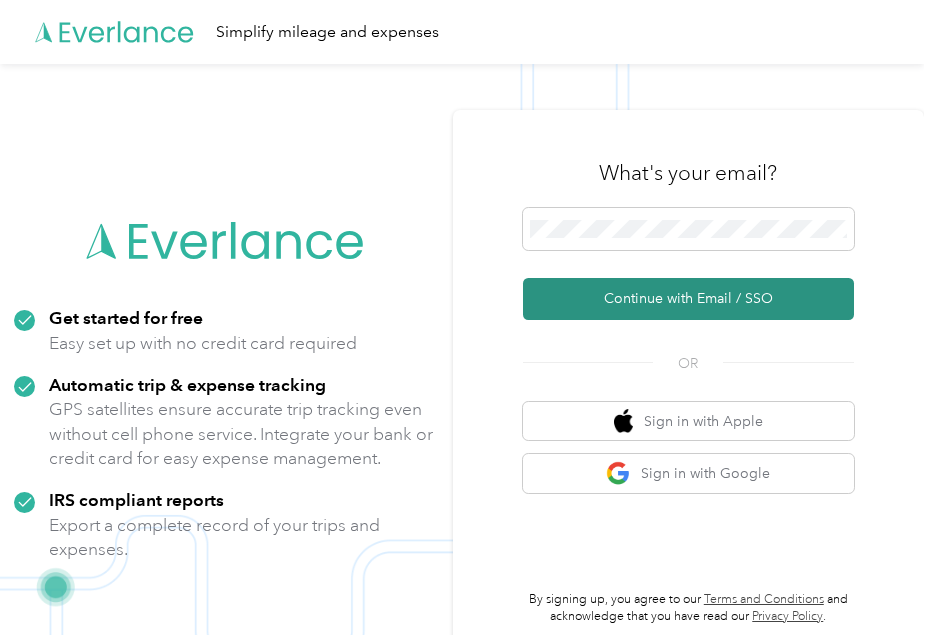 click on "Continue with Email / SSO" at bounding box center (688, 299) 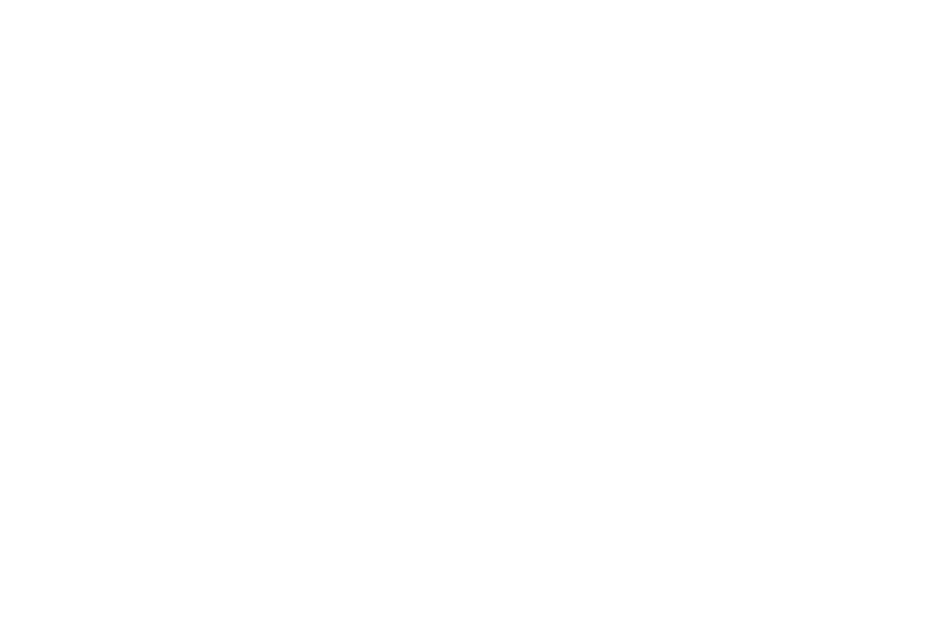 scroll, scrollTop: 0, scrollLeft: 0, axis: both 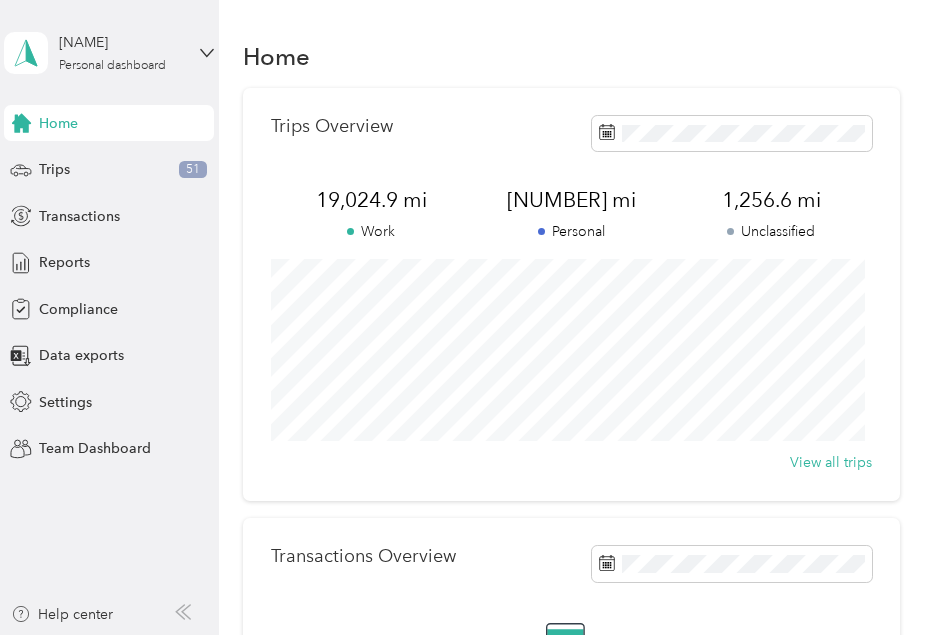click on "[PERSON] Personal dashboard" at bounding box center (109, 53) 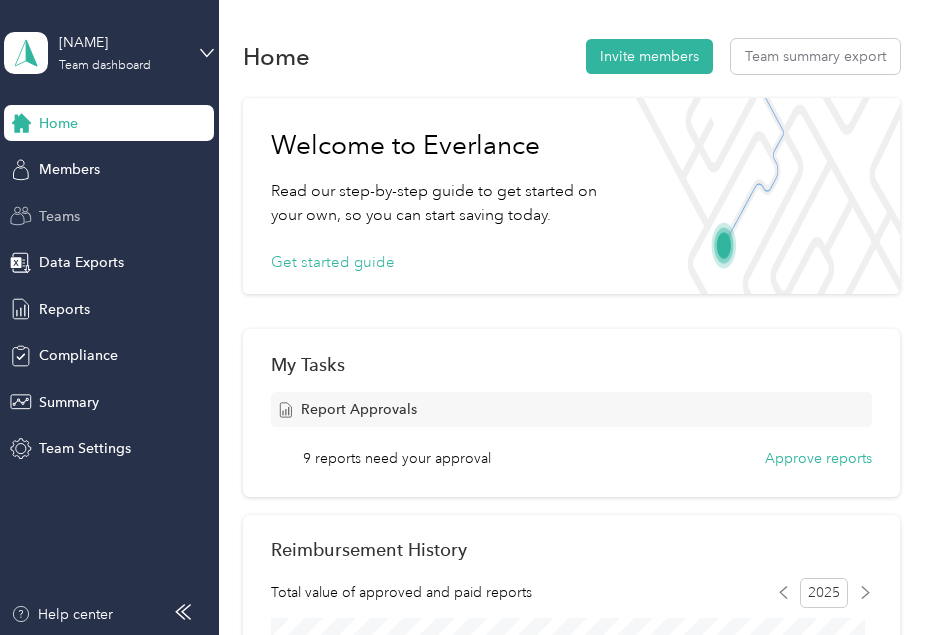 click on "Teams" at bounding box center (59, 216) 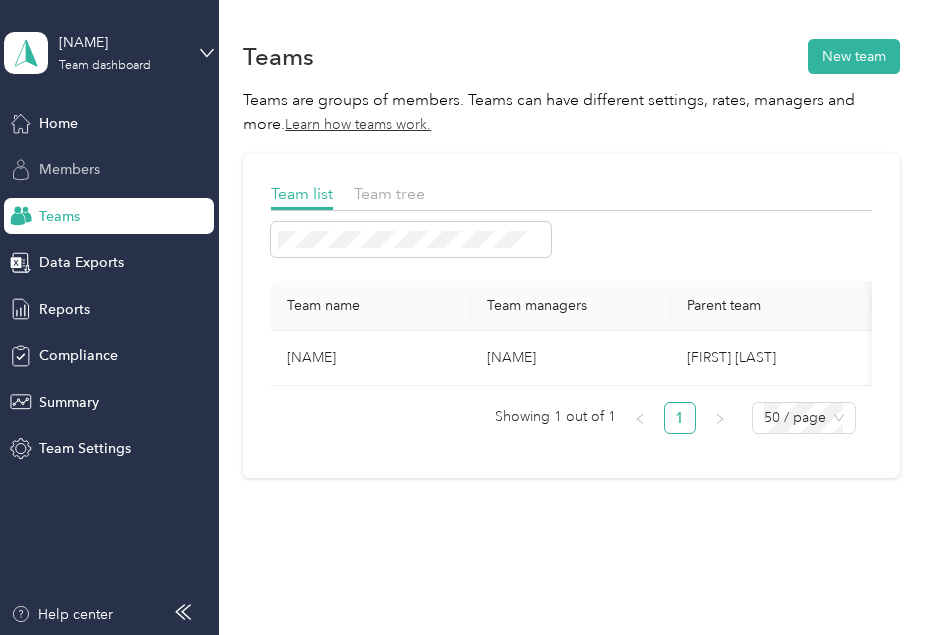 click on "Members" at bounding box center [69, 169] 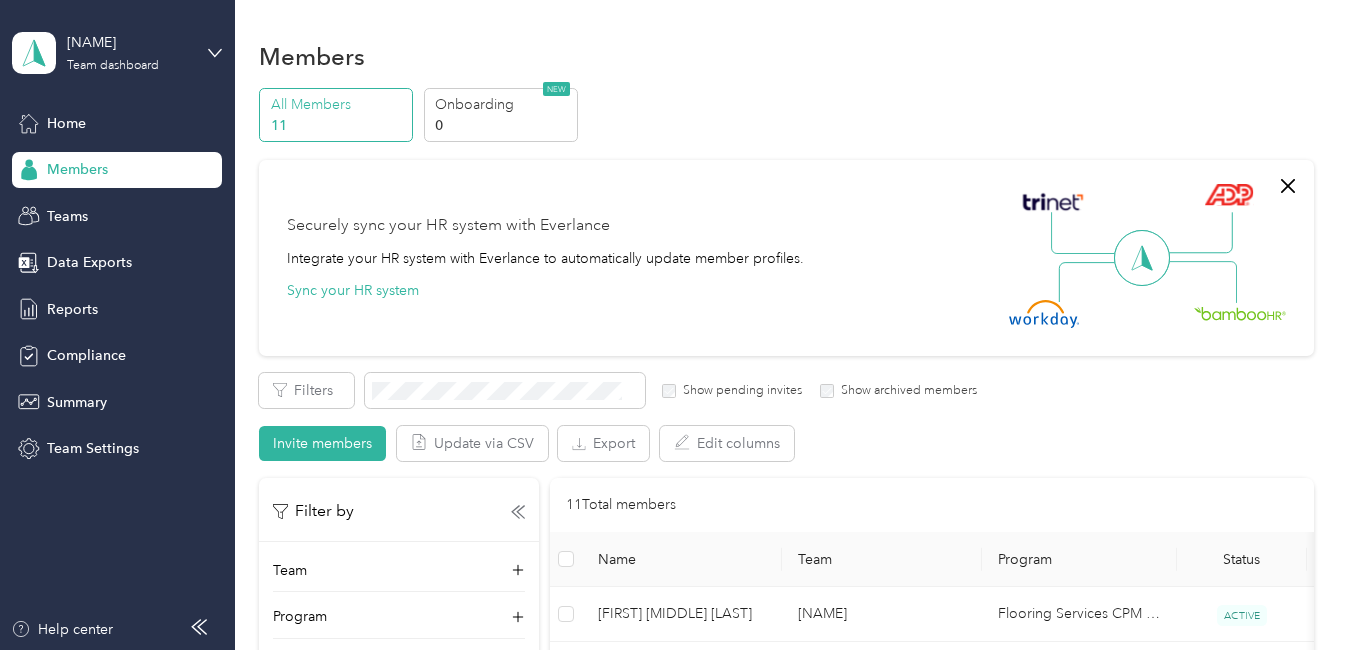 drag, startPoint x: 1297, startPoint y: 213, endPoint x: 1317, endPoint y: 200, distance: 23.853722 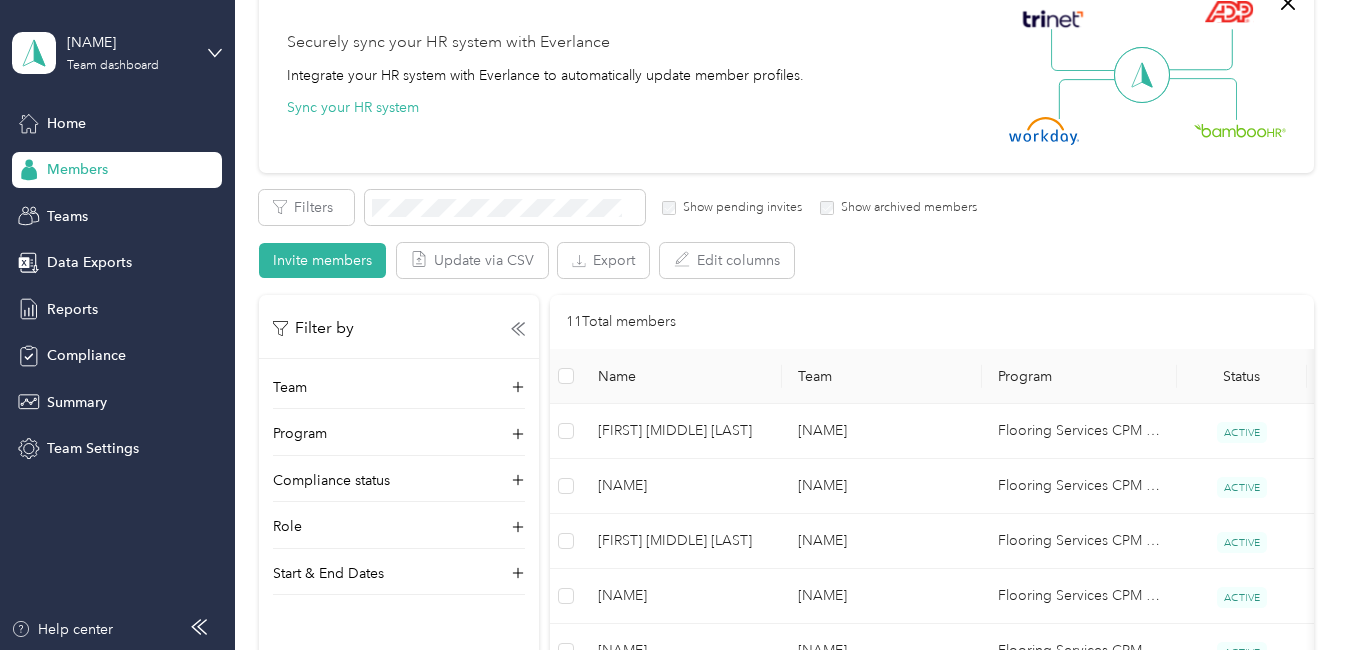 scroll, scrollTop: 0, scrollLeft: 0, axis: both 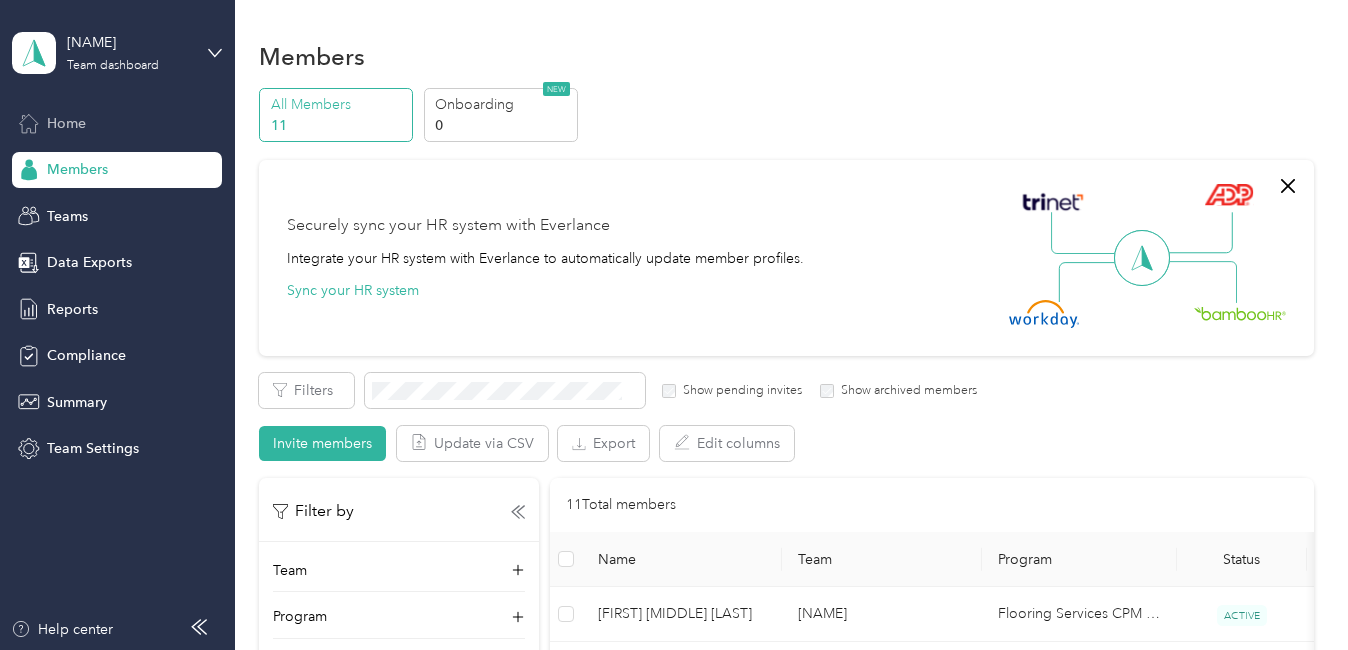 click on "Home" at bounding box center [66, 123] 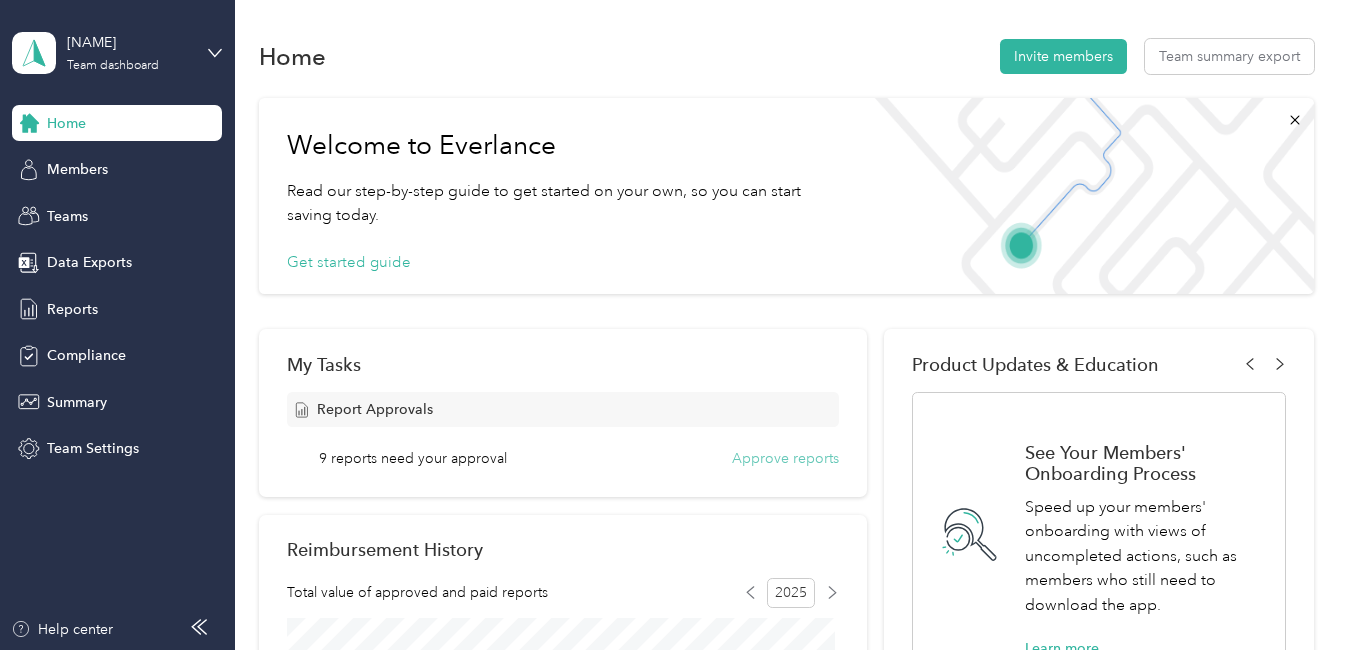 click on "Approve reports" at bounding box center (785, 458) 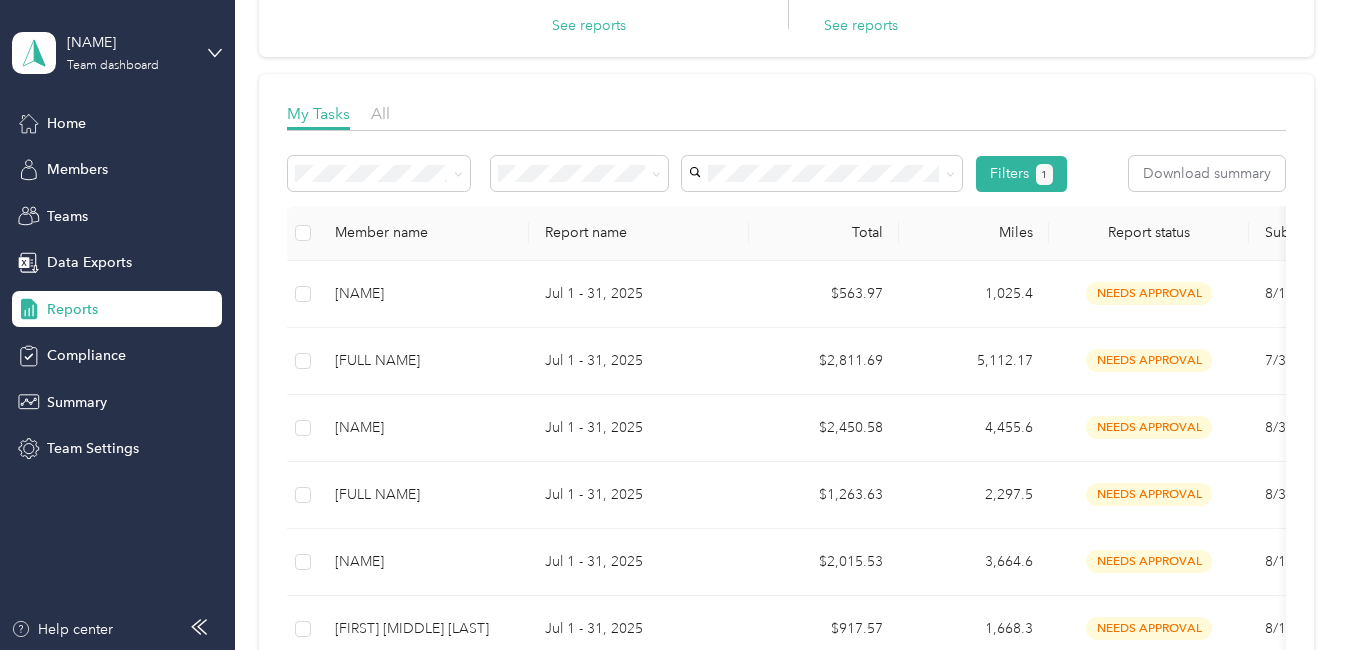 scroll, scrollTop: 193, scrollLeft: 0, axis: vertical 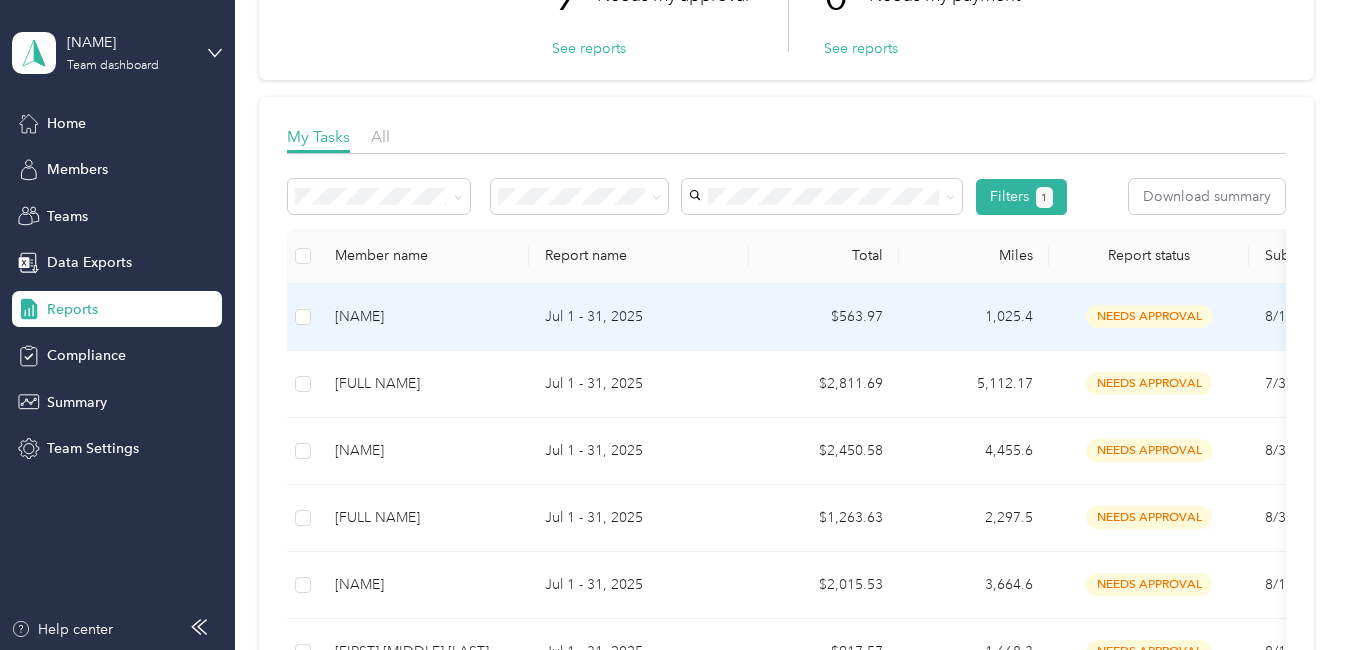 click on "needs approval" at bounding box center [1149, 316] 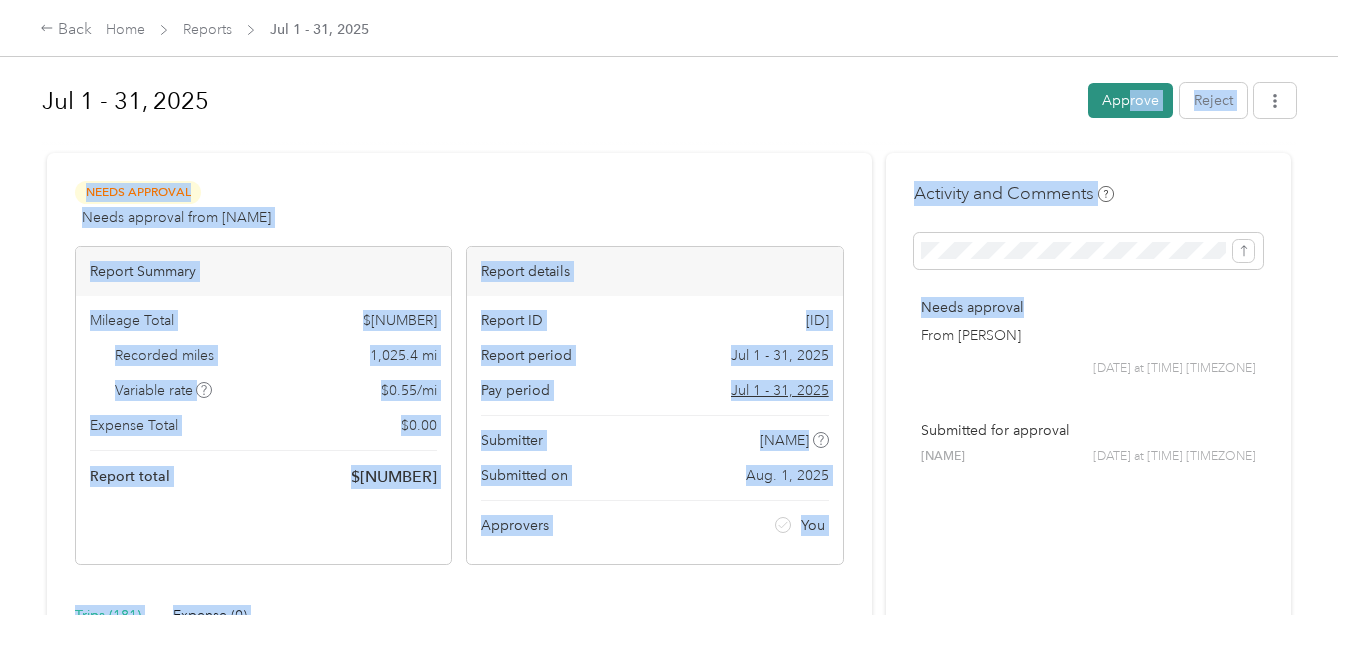 drag, startPoint x: 1150, startPoint y: 312, endPoint x: 1122, endPoint y: 100, distance: 213.84106 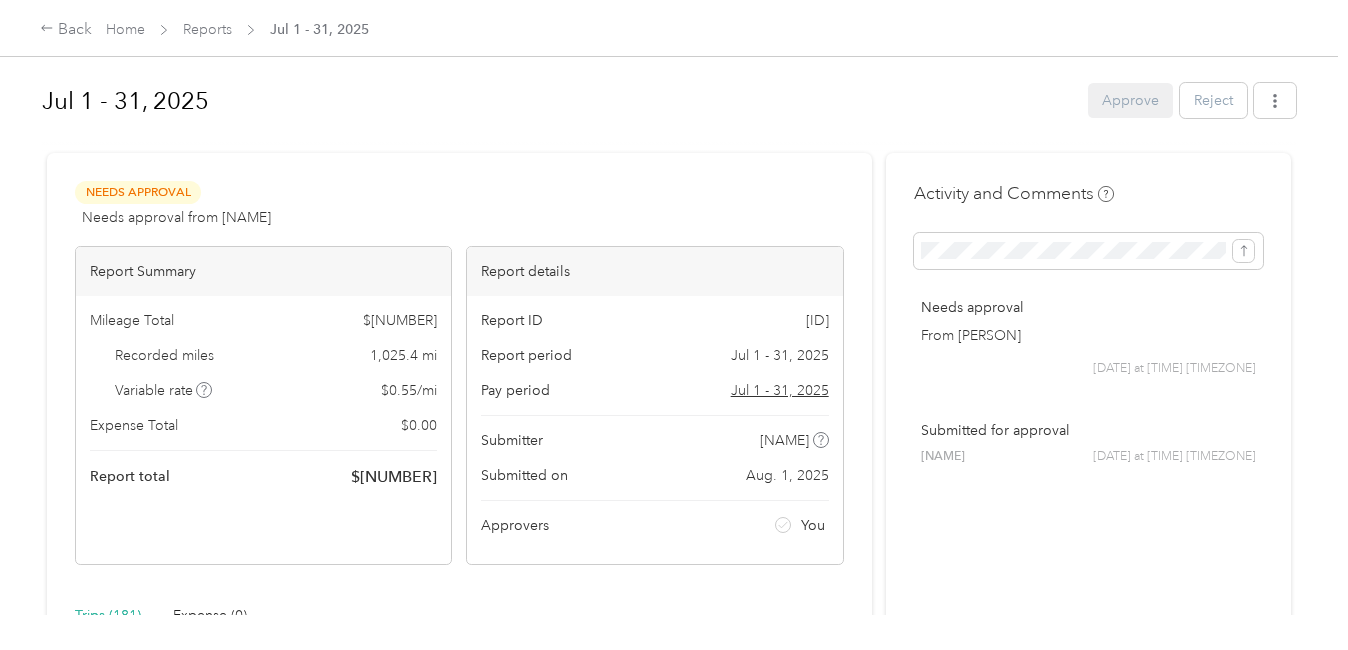 click on "Jul 1 - 31, 2025" at bounding box center (558, 101) 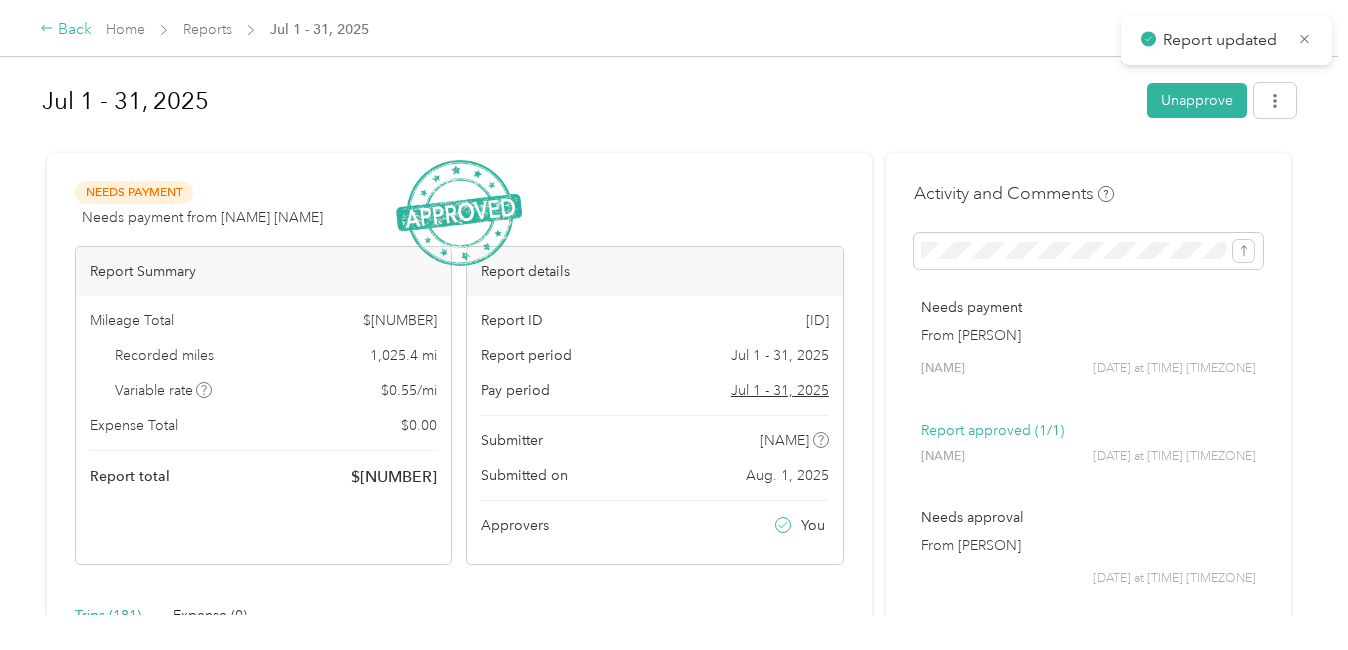 click 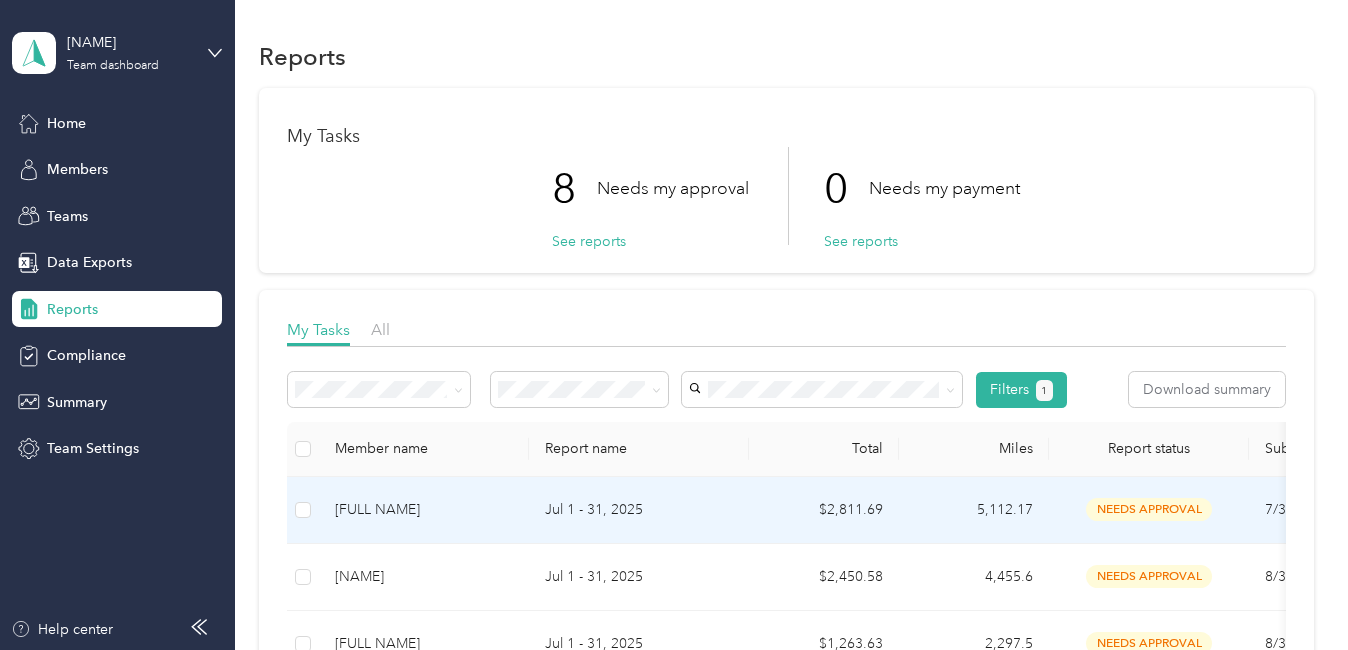 click on "needs approval" at bounding box center [1149, 509] 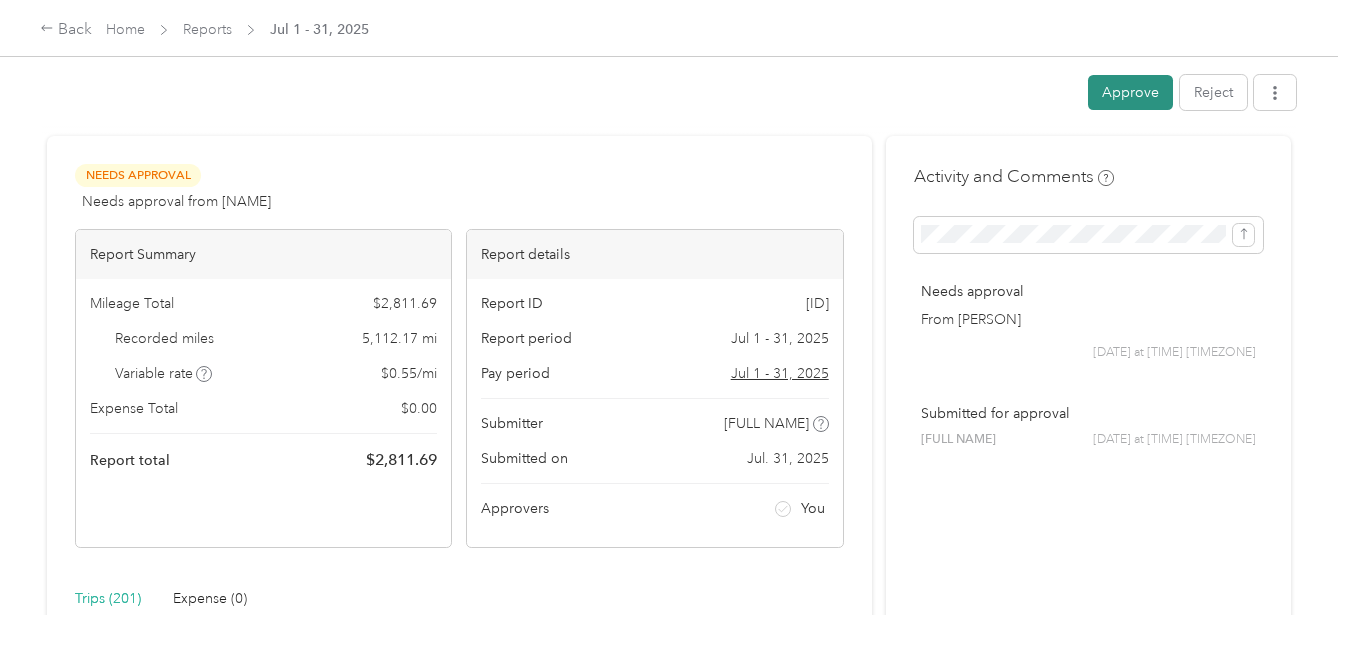 click on "Approve" at bounding box center [1130, 92] 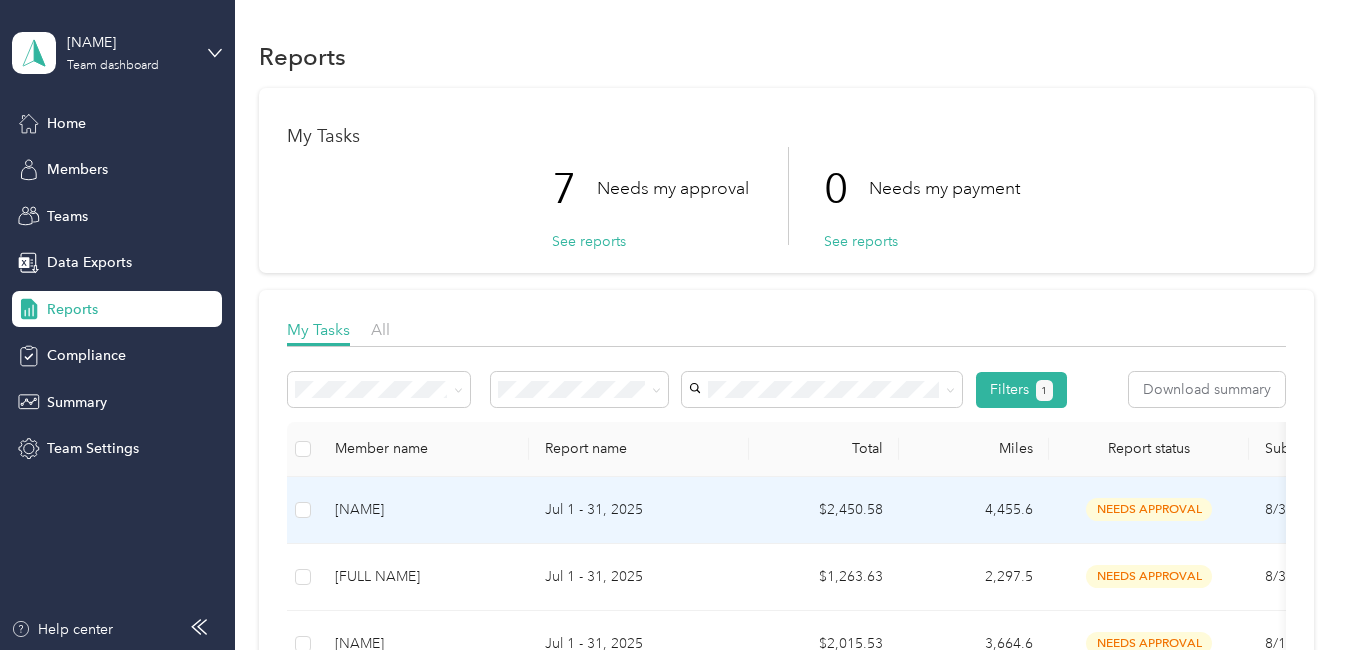 click on "needs approval" at bounding box center [1149, 509] 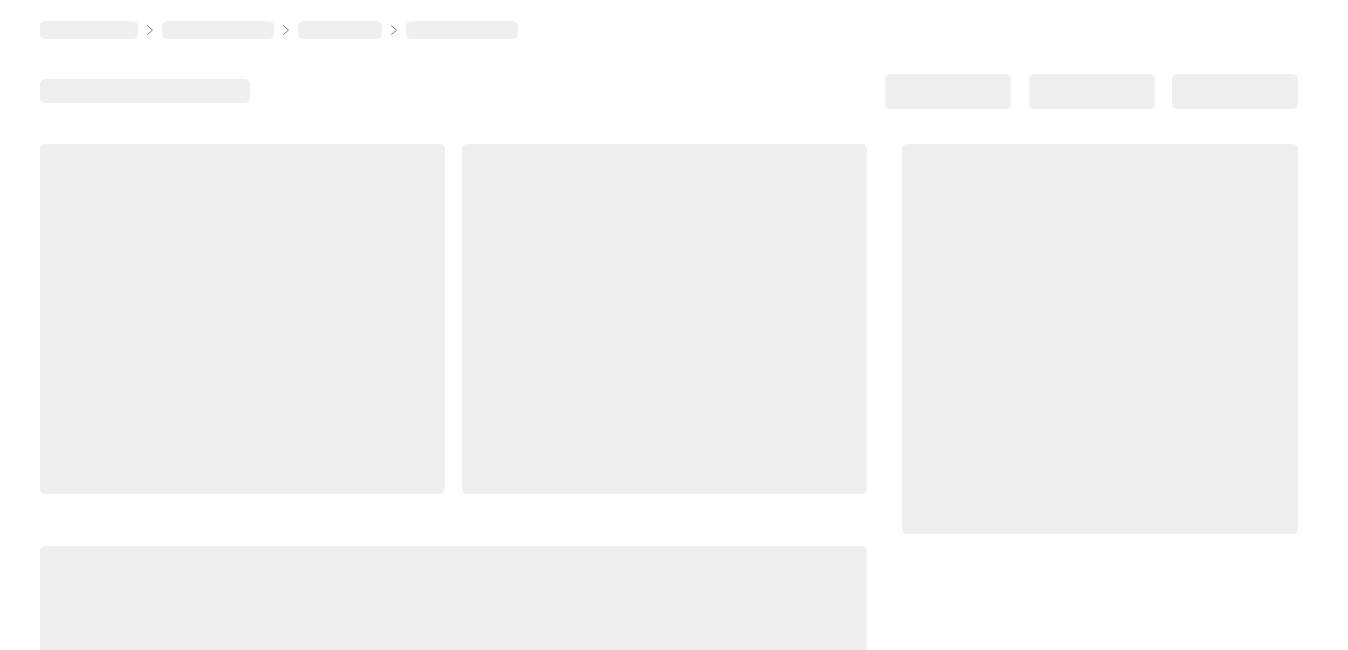 click at bounding box center (1100, 339) 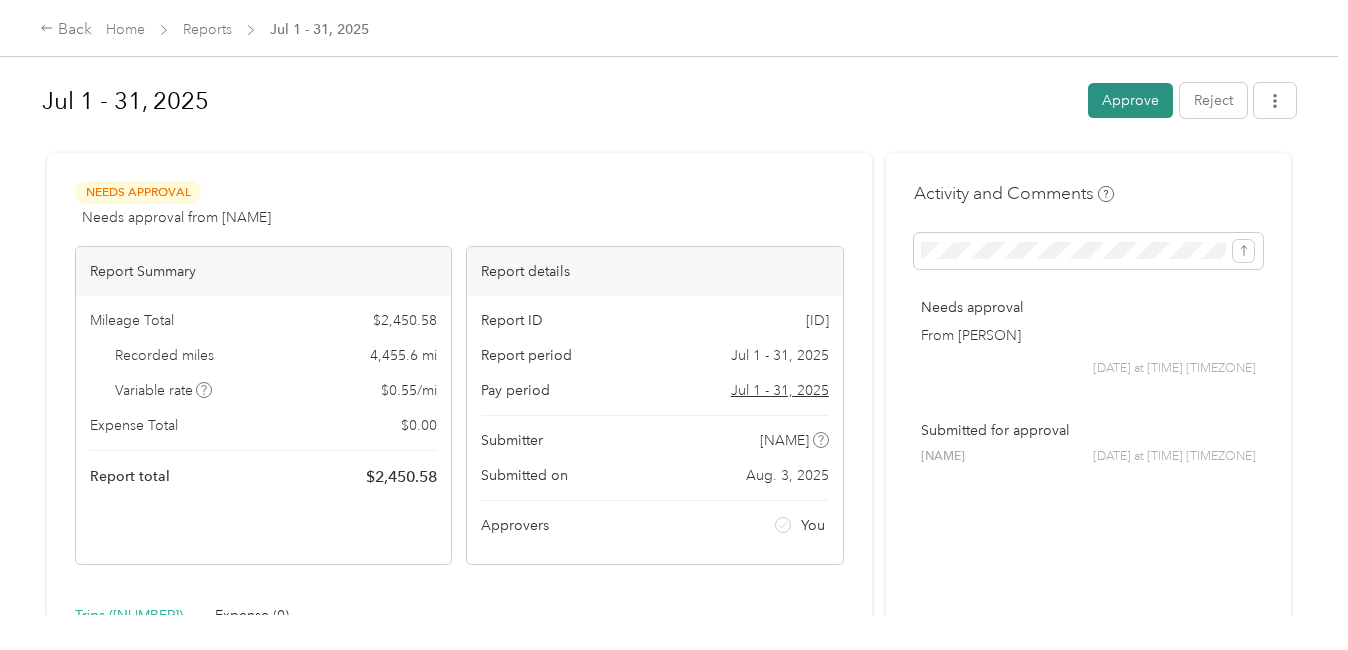 click on "Approve" at bounding box center (1130, 100) 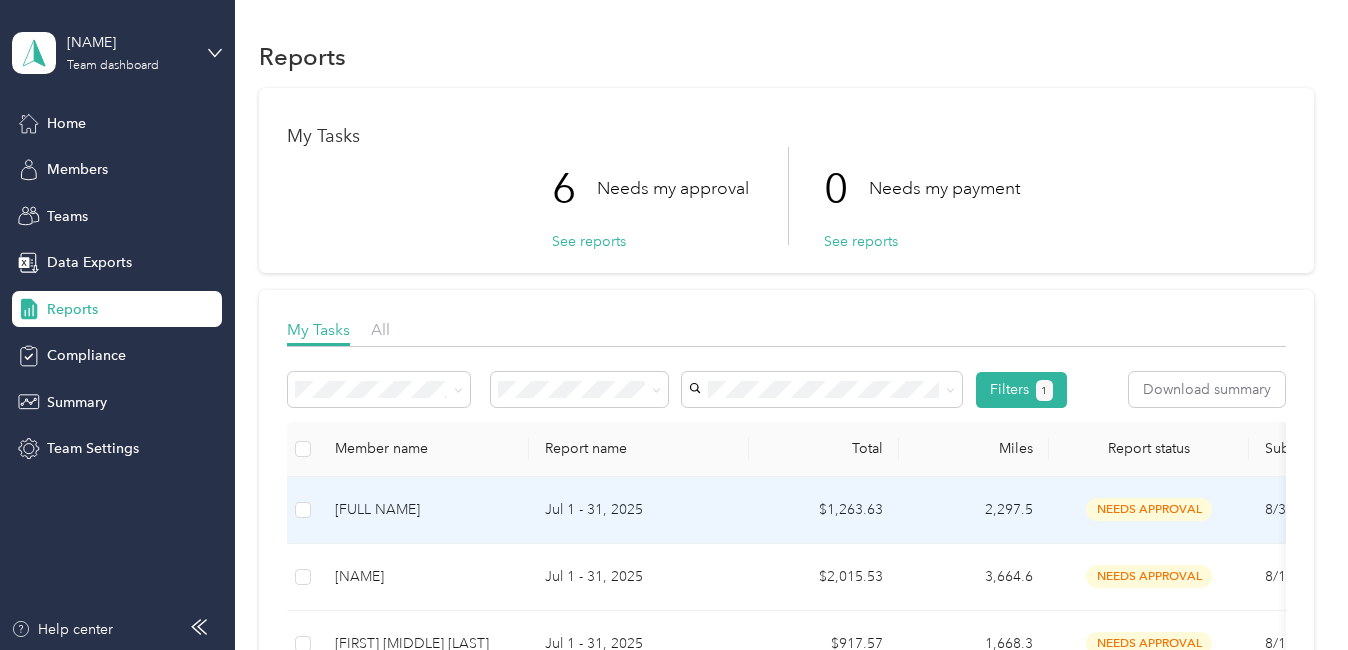 click on "needs approval" at bounding box center [1149, 509] 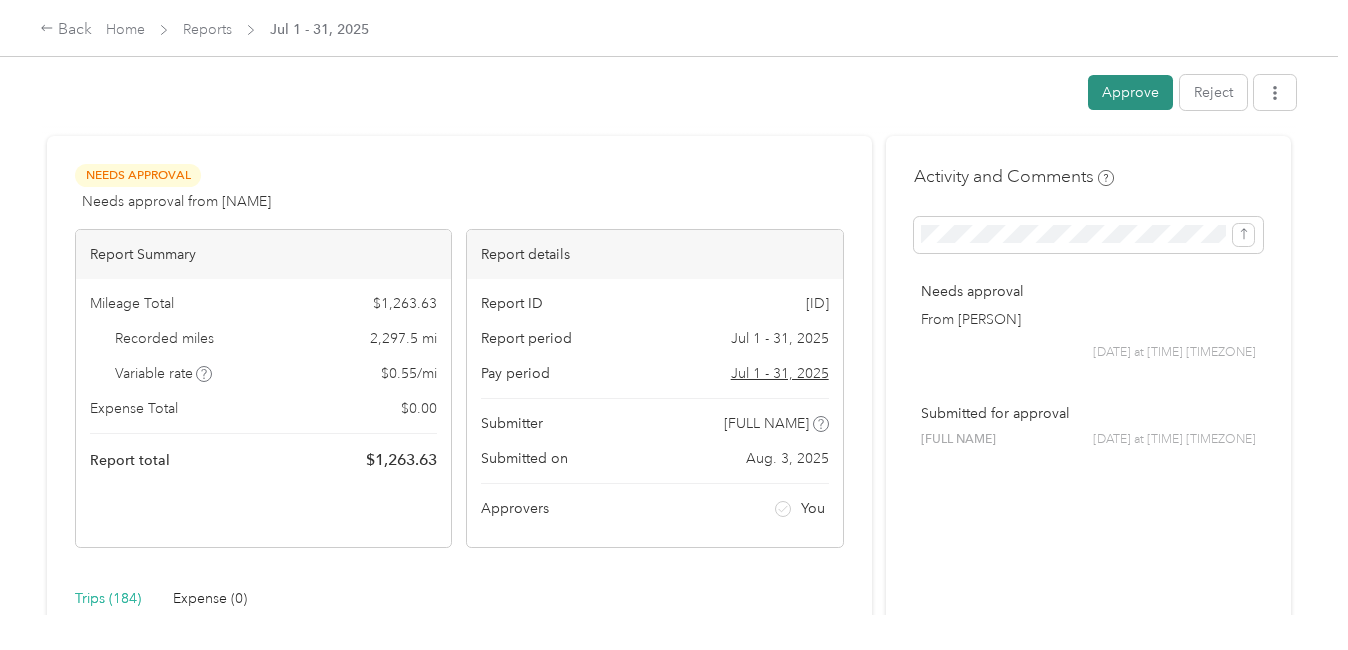click on "Approve" at bounding box center [1130, 92] 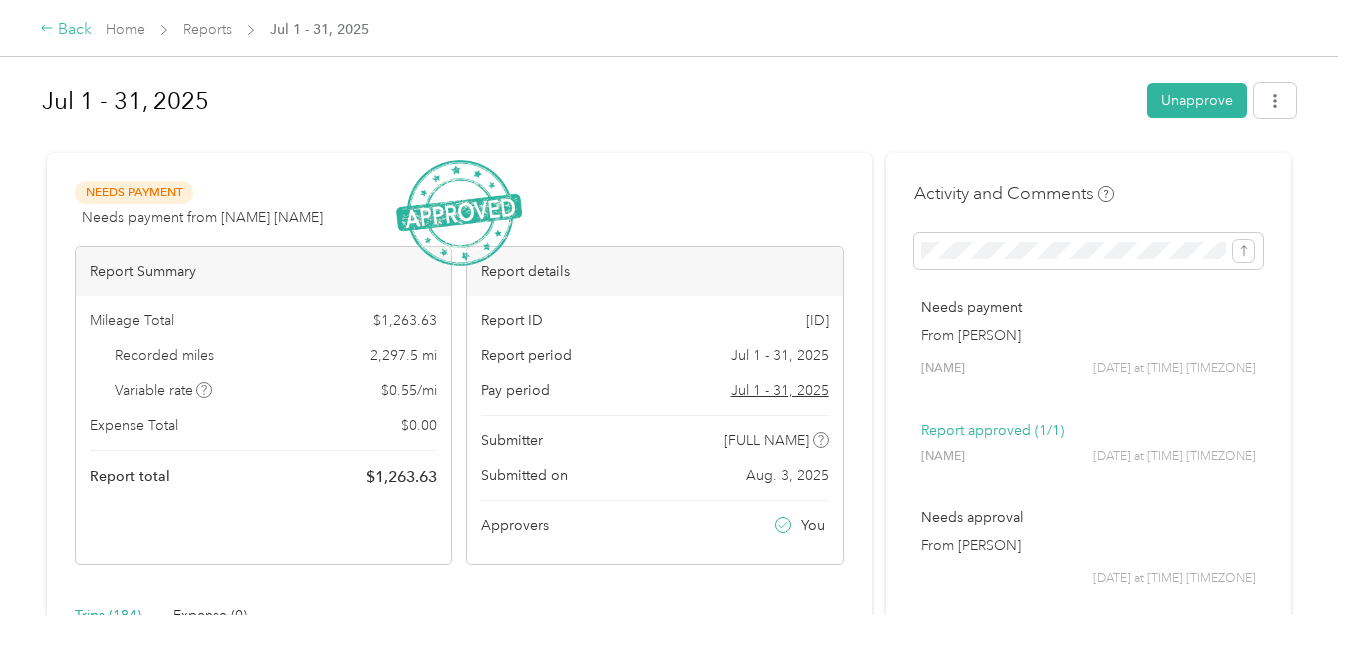 click 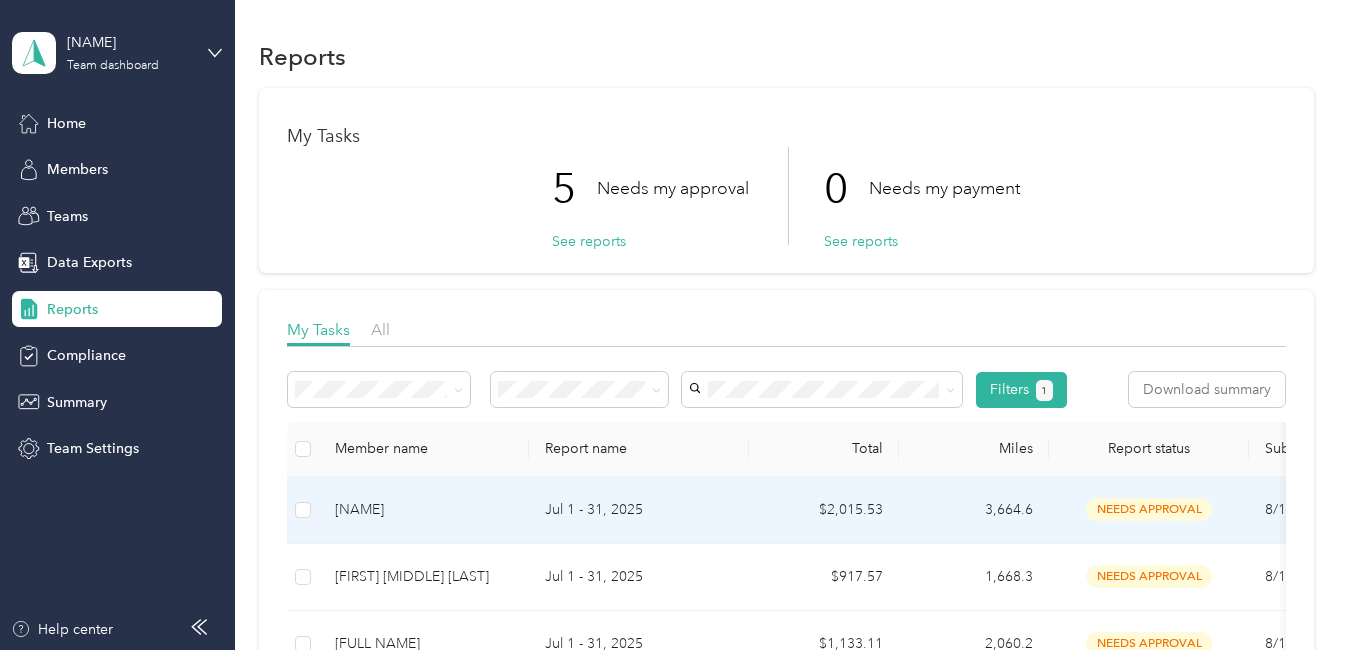 click on "3,664.6" at bounding box center (974, 510) 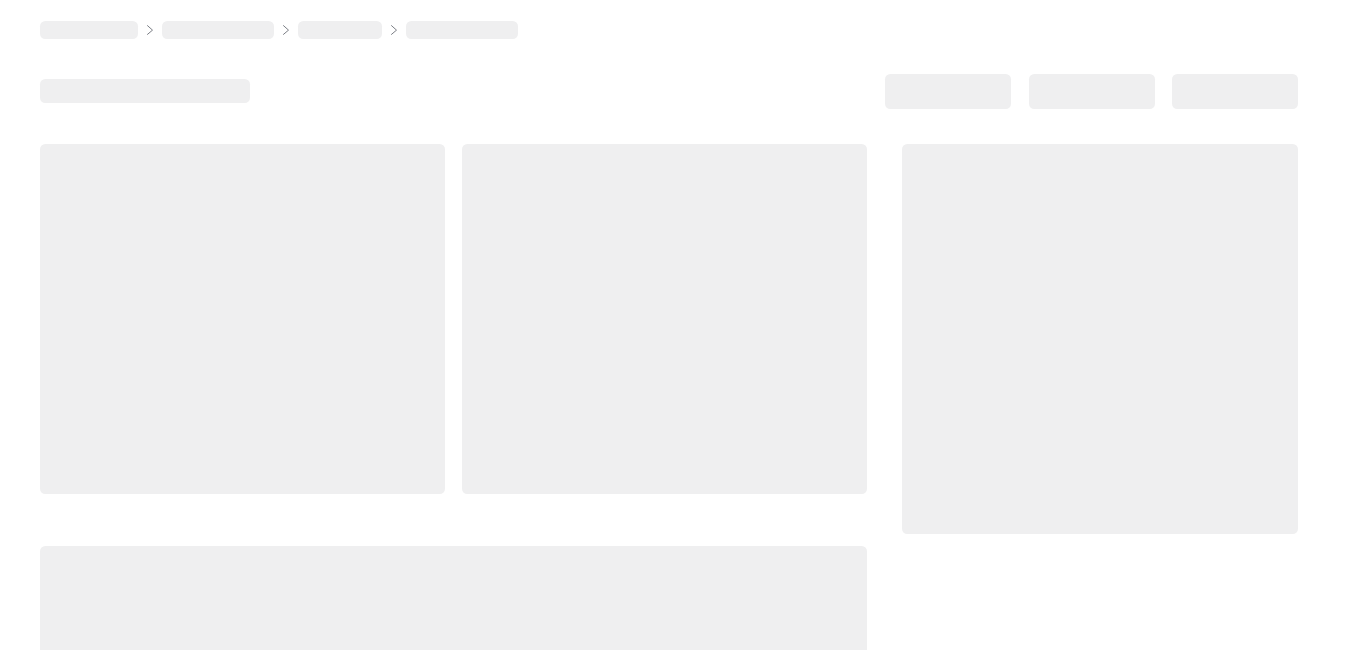 click at bounding box center [1100, 339] 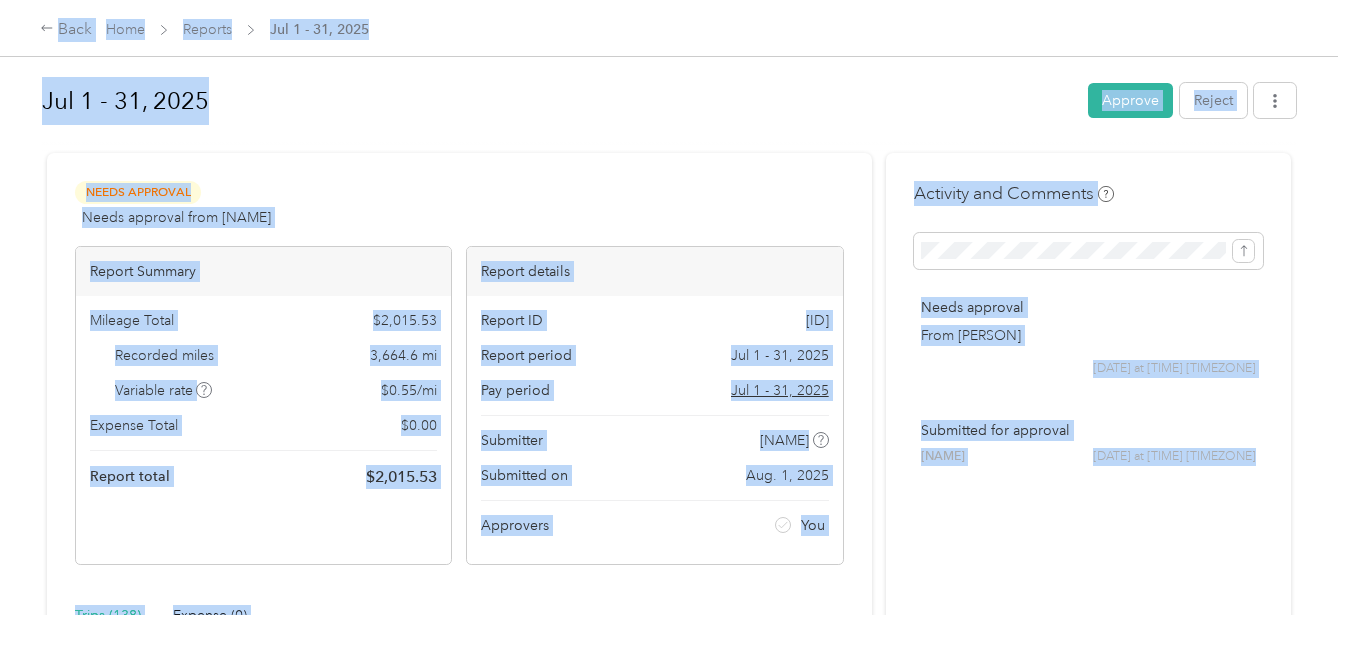 click on "Needs Approval Needs approval from [PERSON] View  activity & comments" at bounding box center [459, 205] 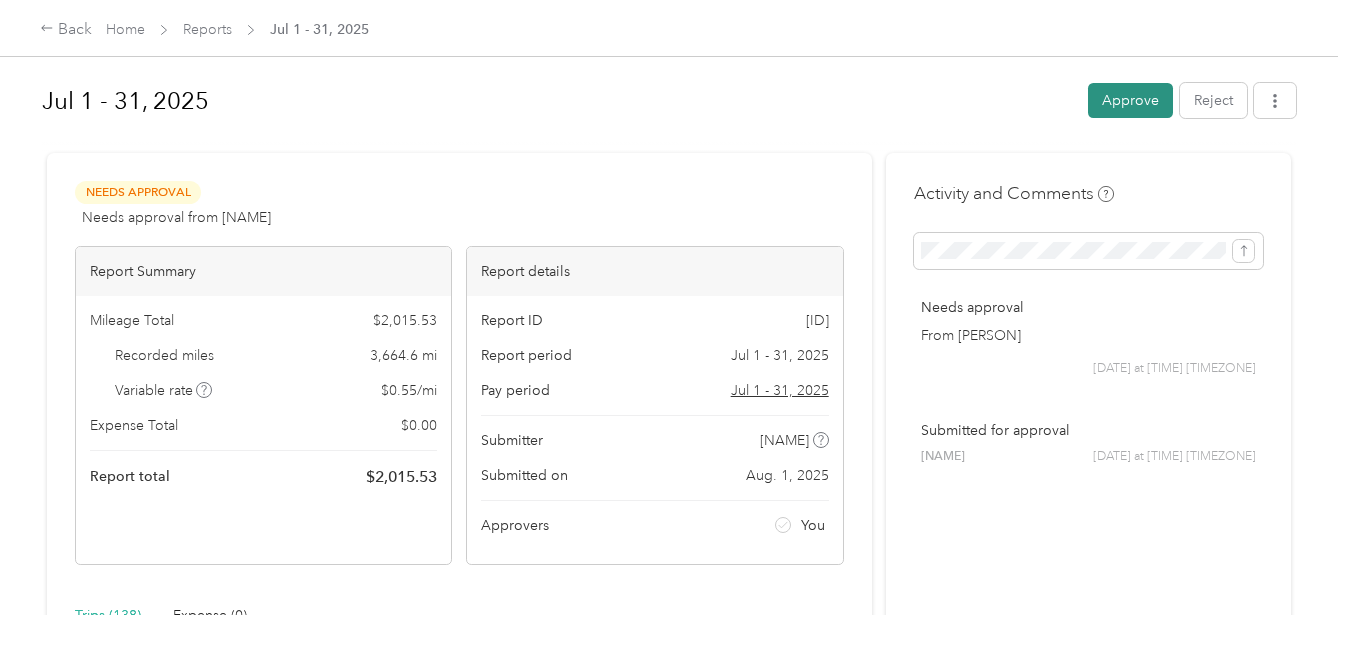 click on "Approve" at bounding box center (1130, 100) 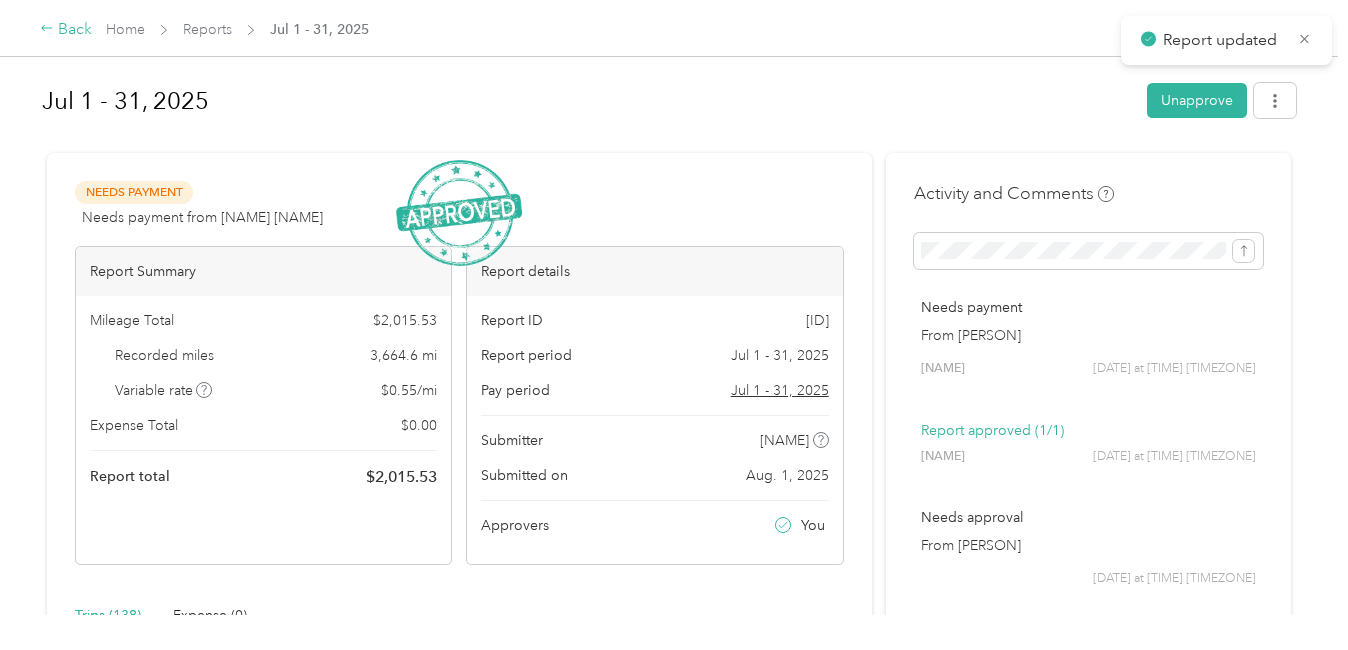 click 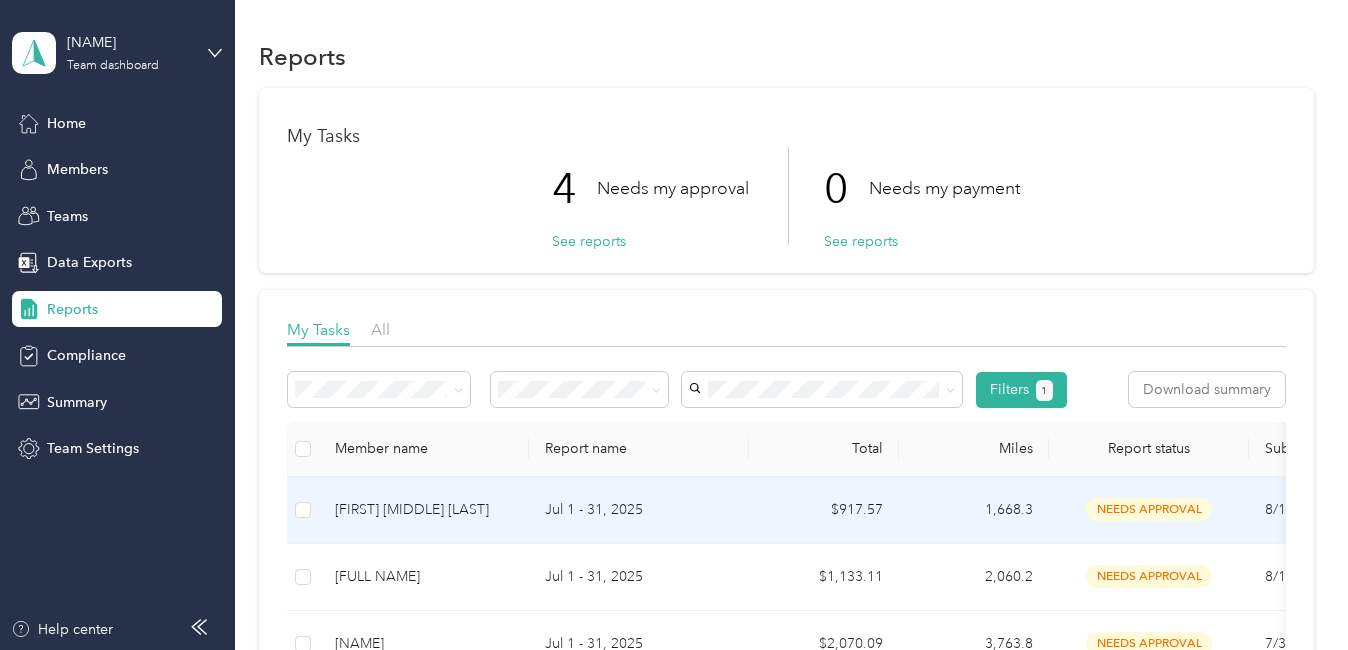 click on "needs approval" at bounding box center (1149, 509) 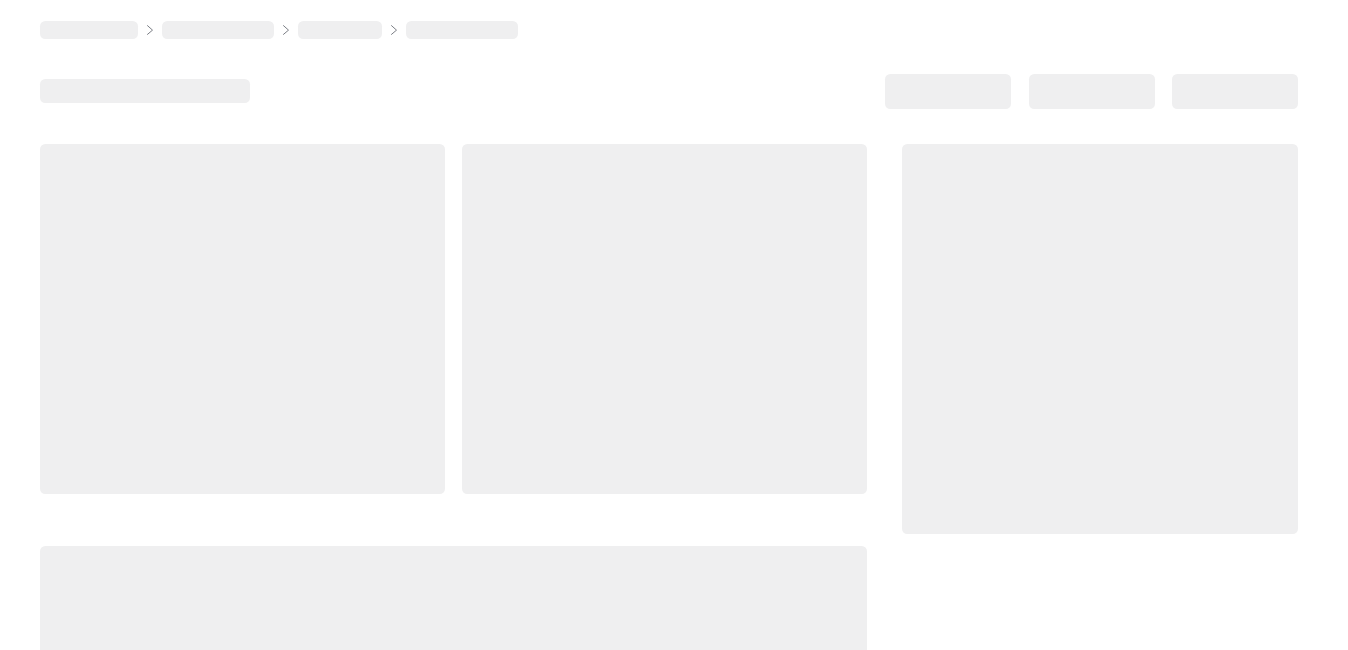click at bounding box center [1100, 339] 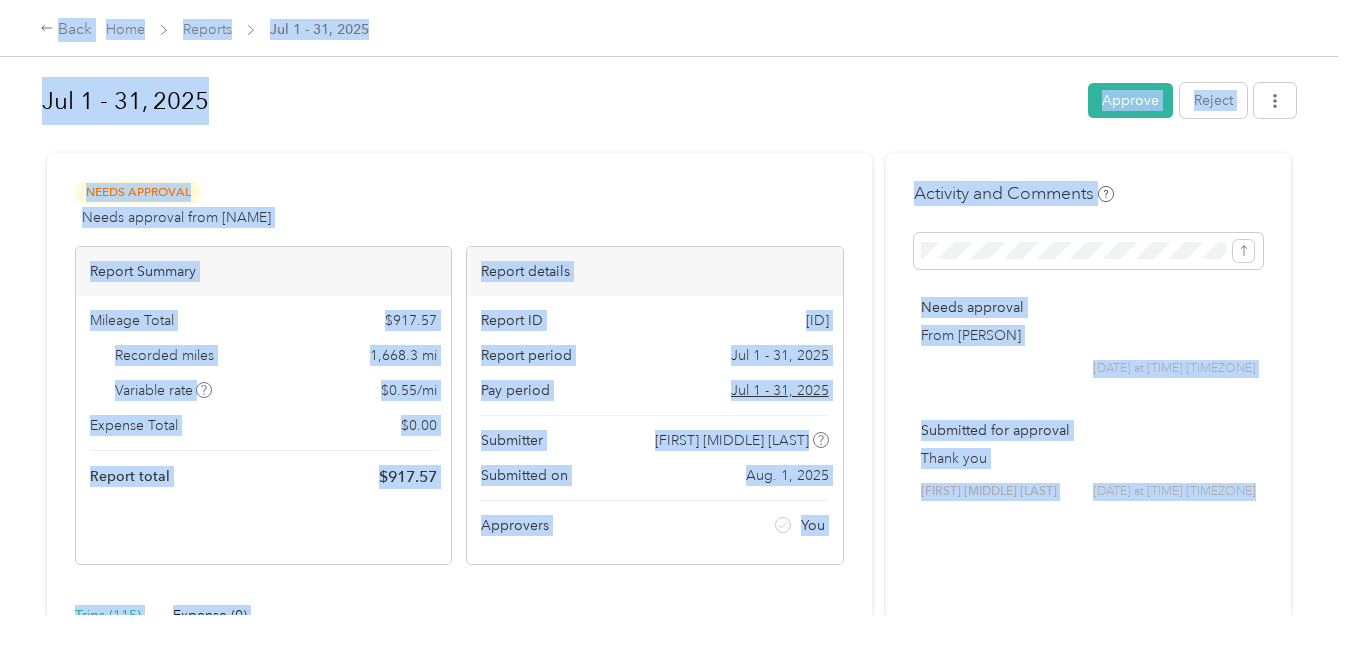 click at bounding box center (669, 144) 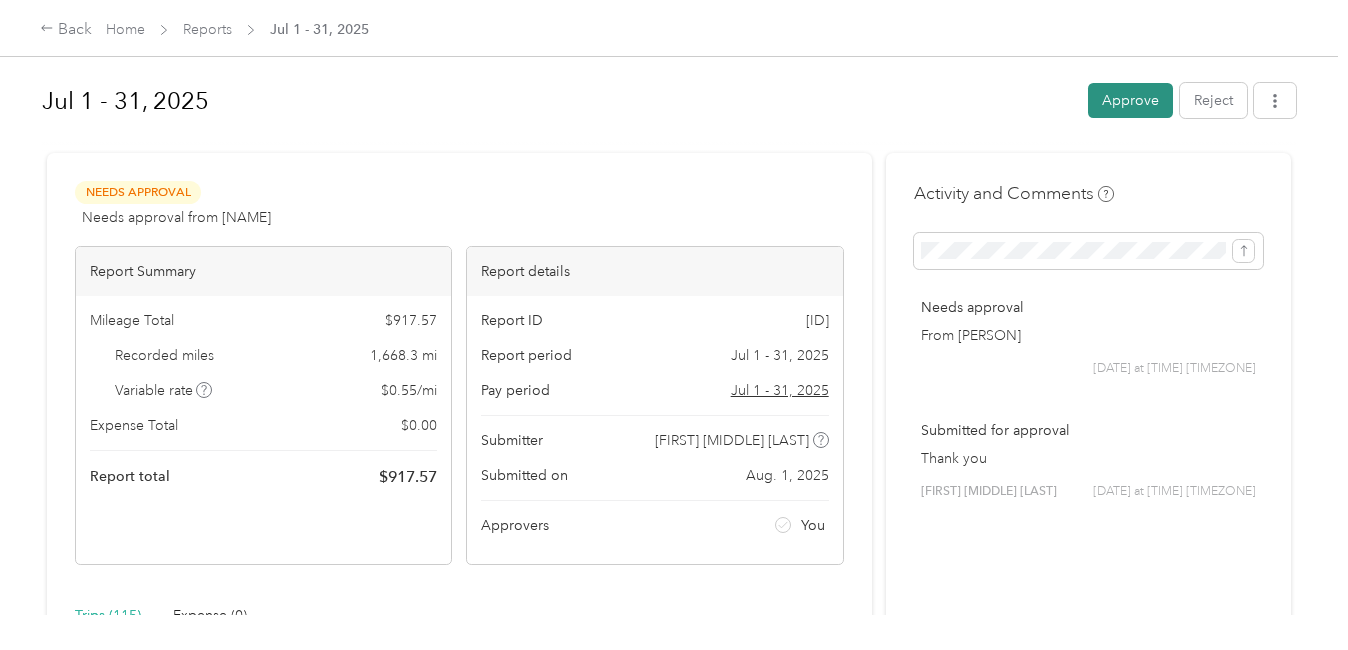 click on "Approve" at bounding box center [1130, 100] 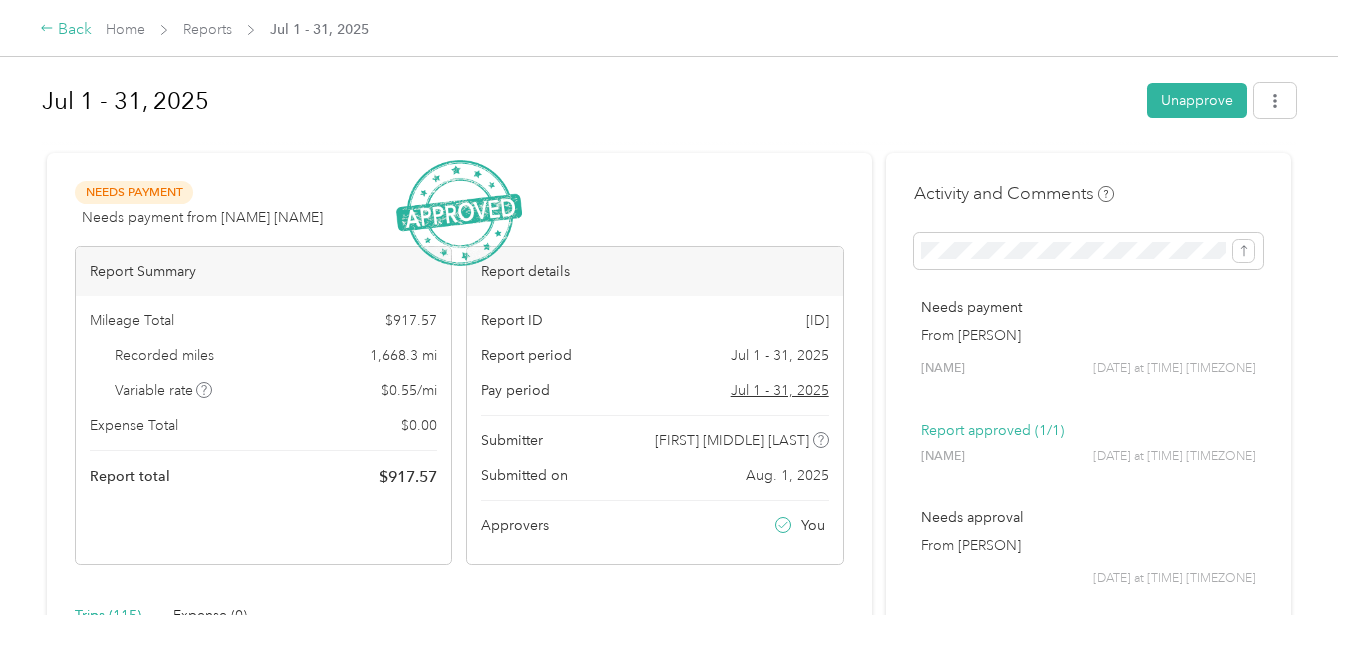 click 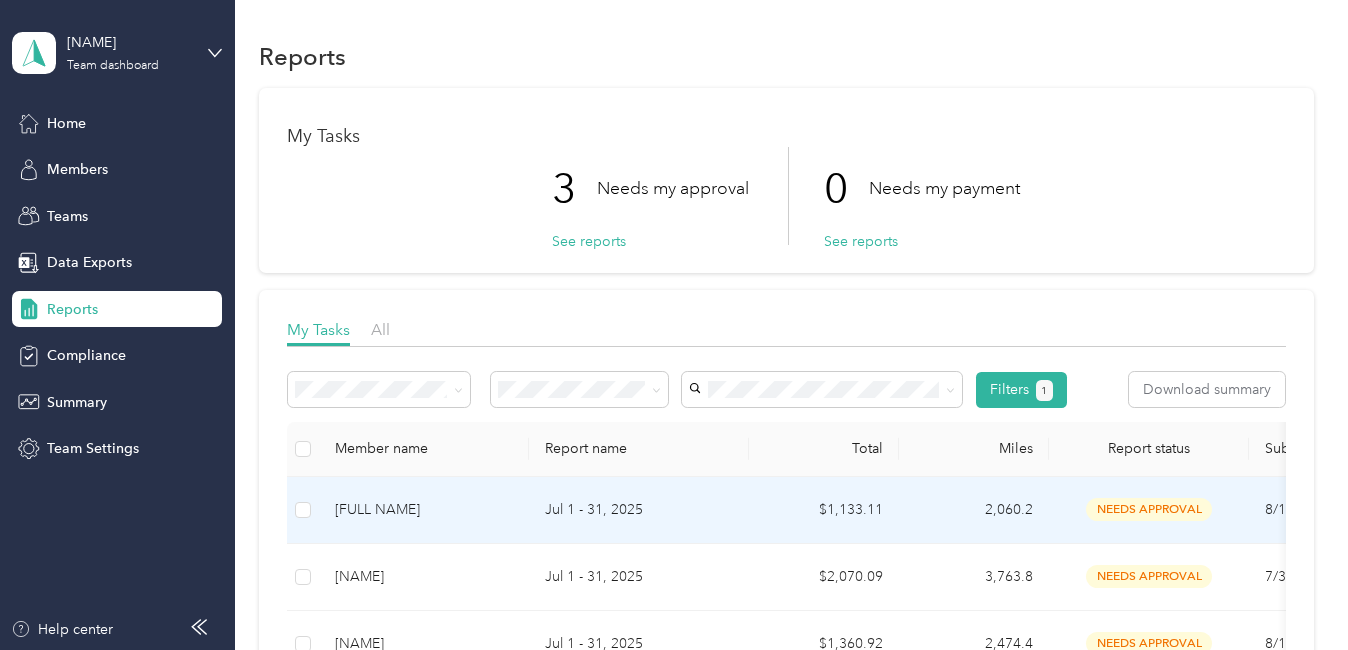 click on "needs approval" at bounding box center [1149, 509] 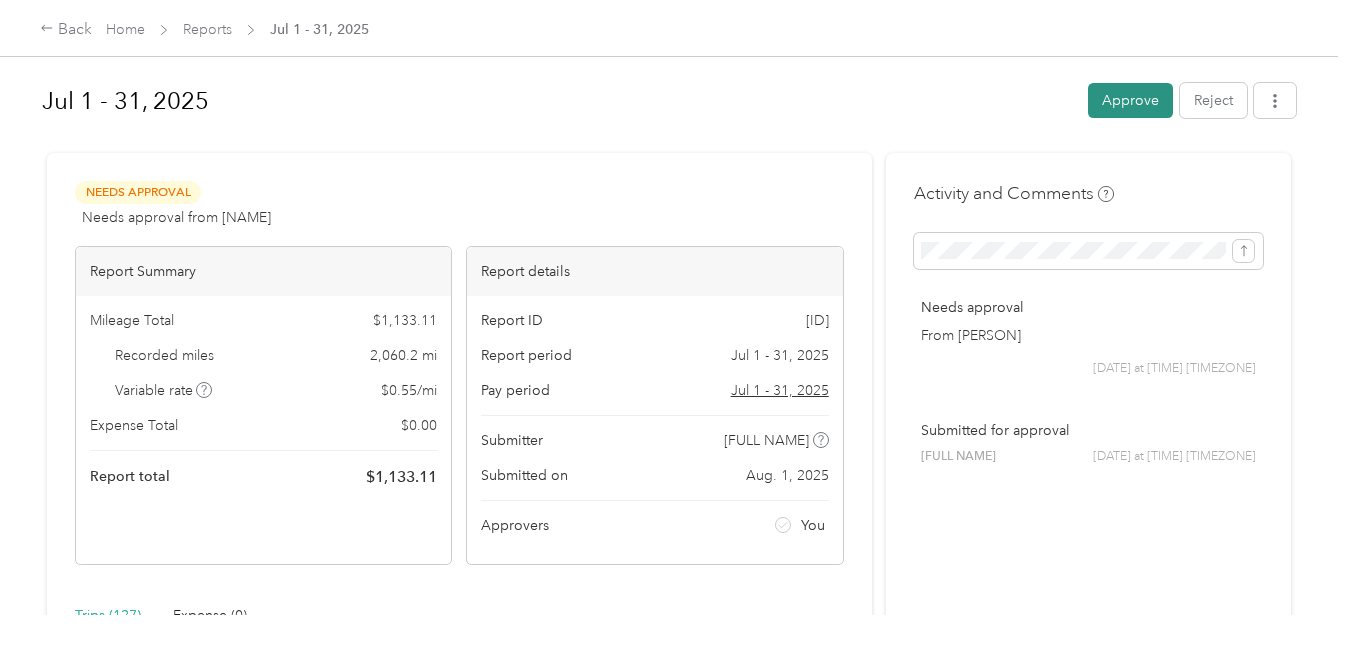 click on "Approve" at bounding box center (1130, 100) 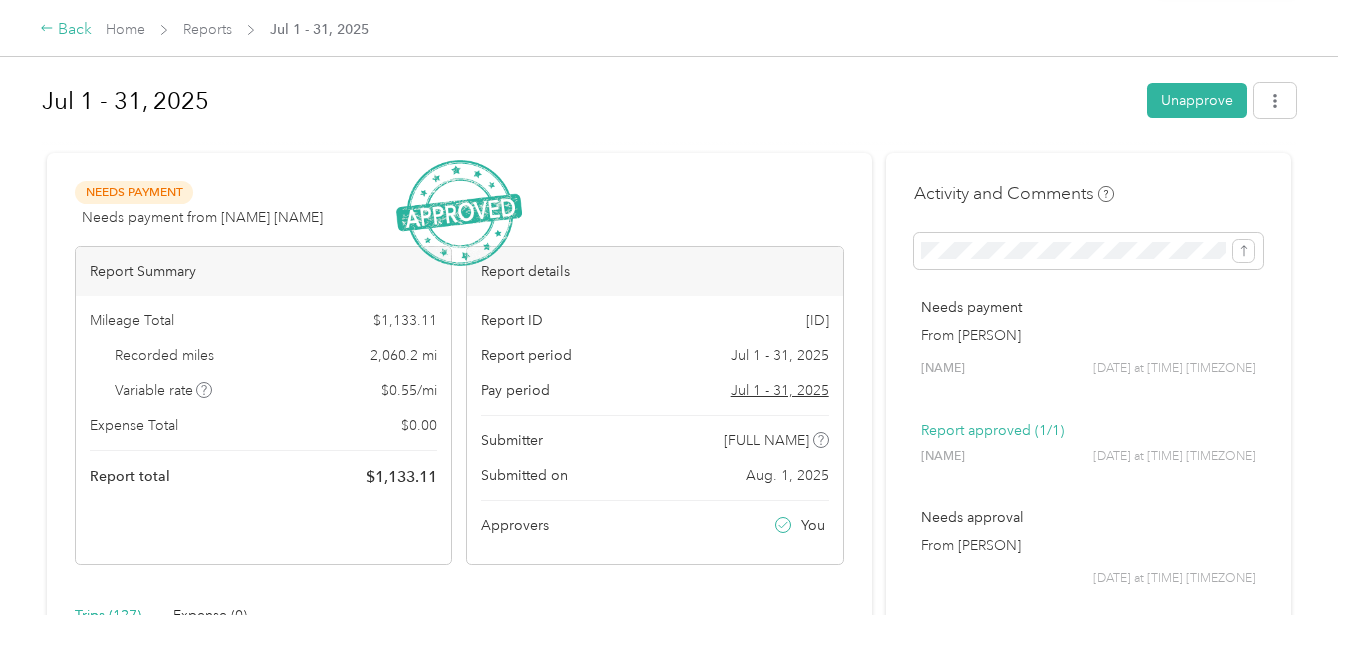 click 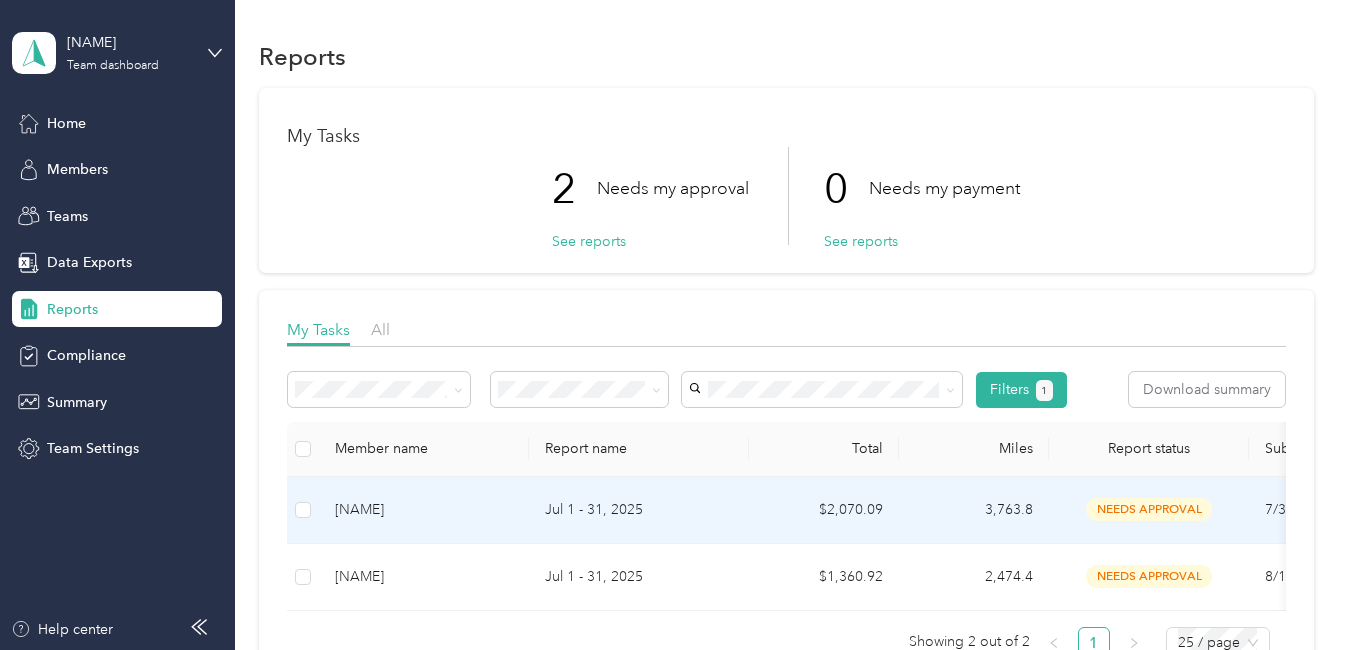 click on "needs approval" at bounding box center [1149, 509] 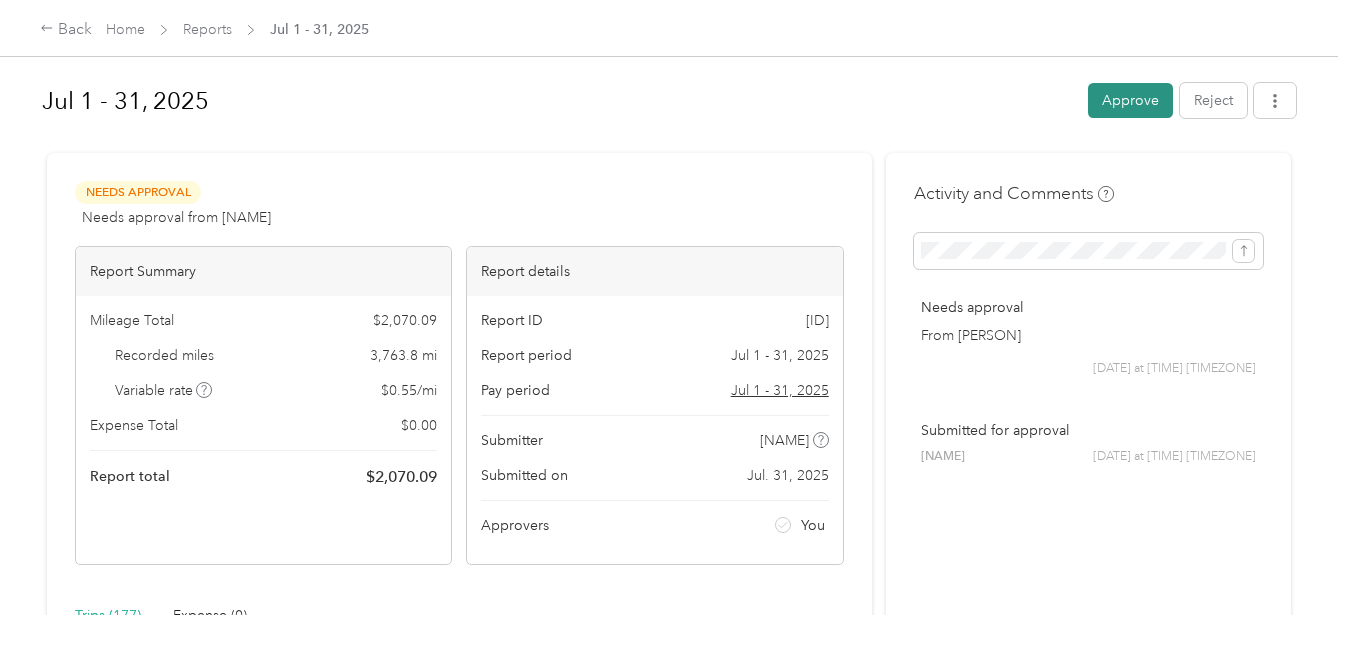 click on "Approve" at bounding box center [1130, 100] 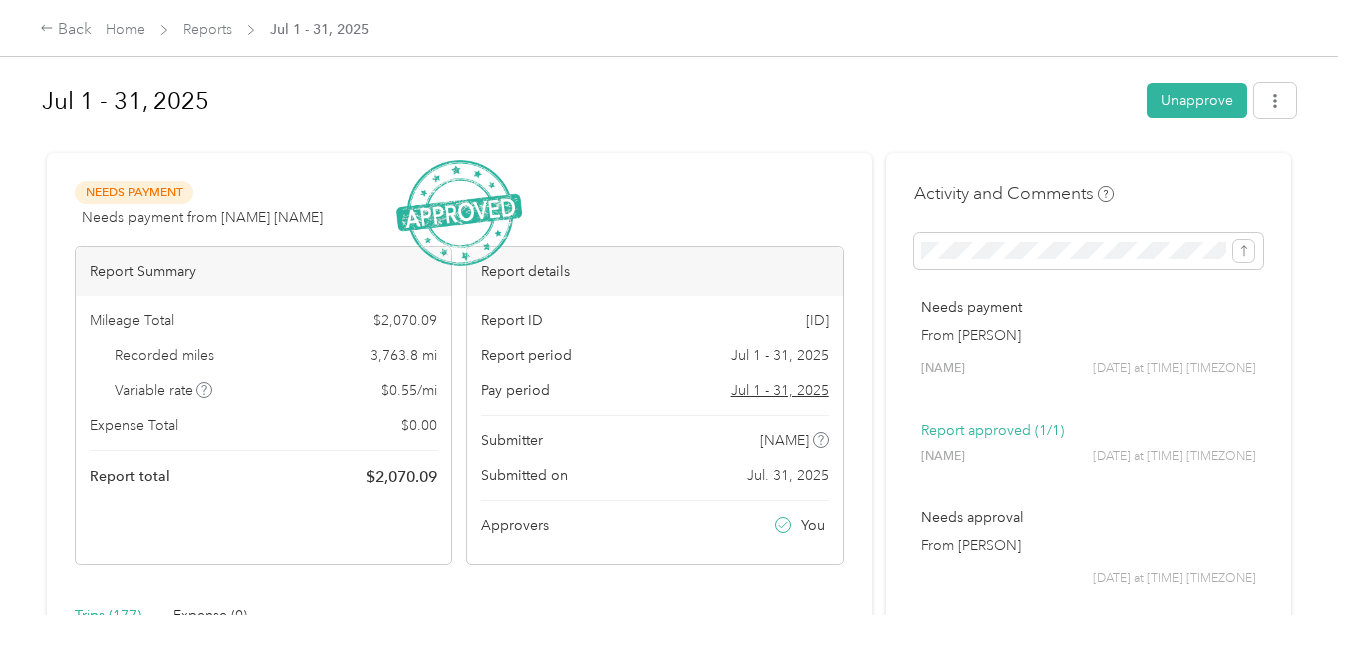 click on "Back Home Reports [DATE] - [DATE]" at bounding box center (674, 28) 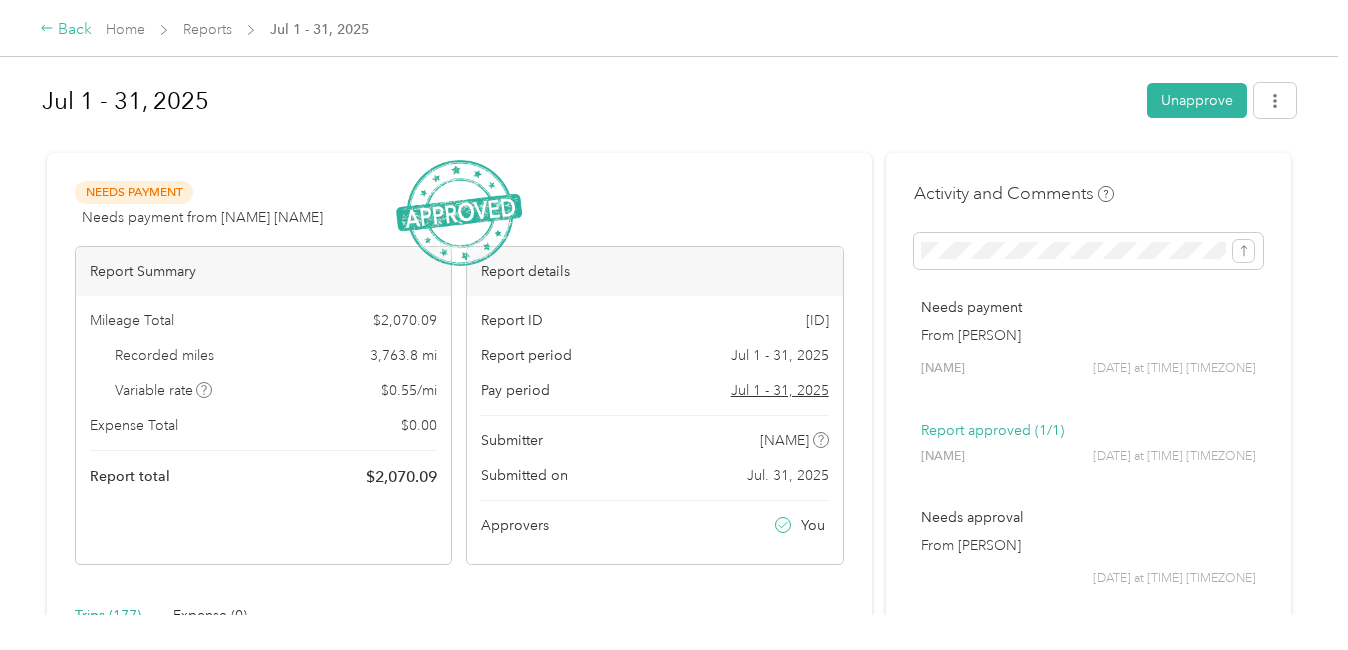 click 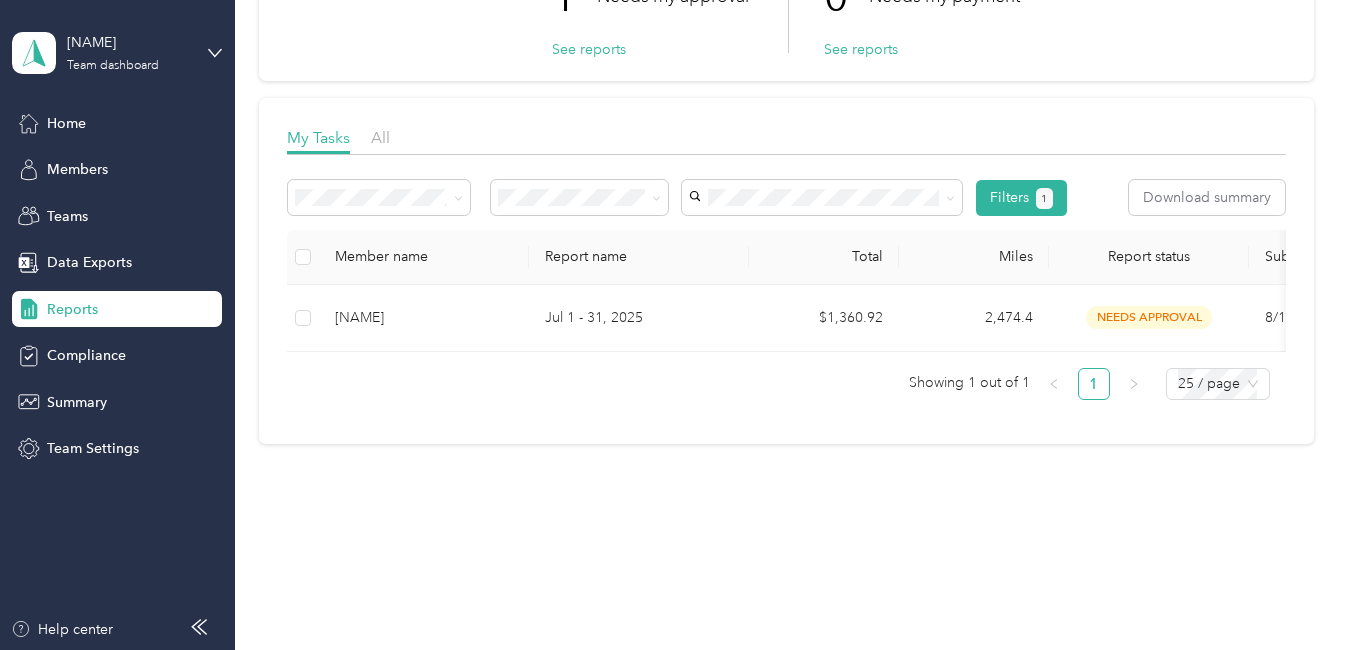 scroll, scrollTop: 194, scrollLeft: 0, axis: vertical 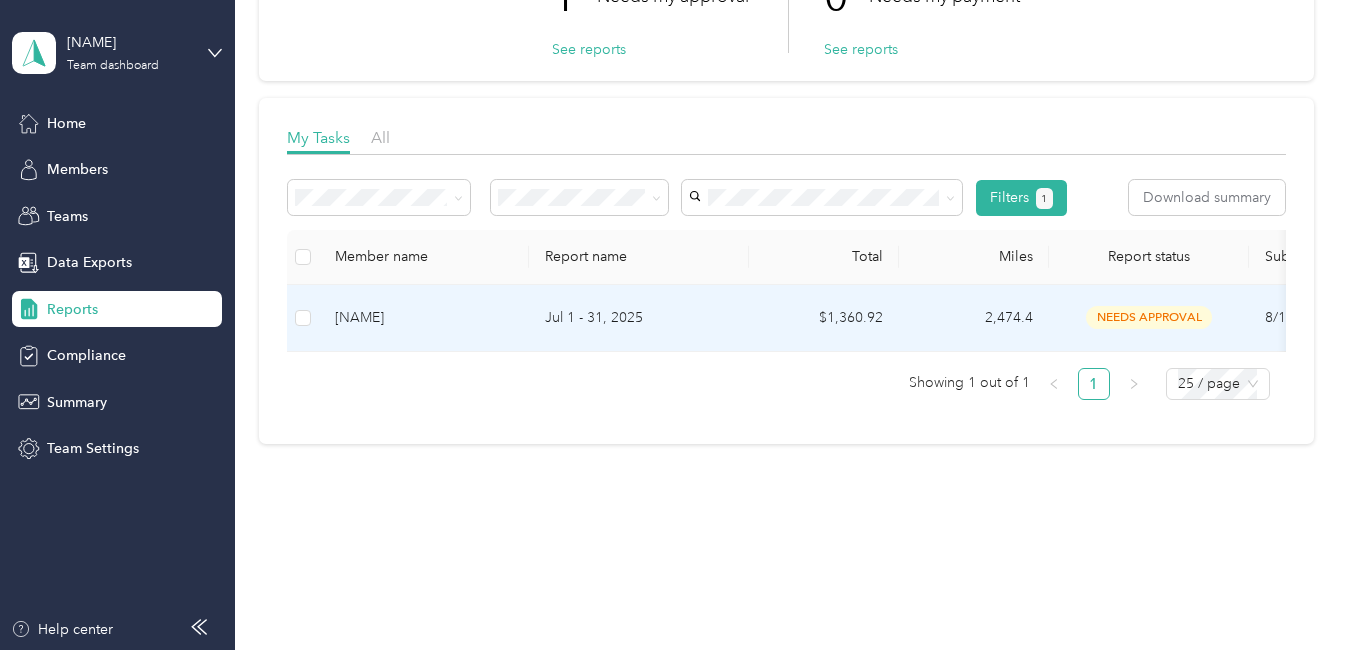 click on "needs approval" at bounding box center [1149, 317] 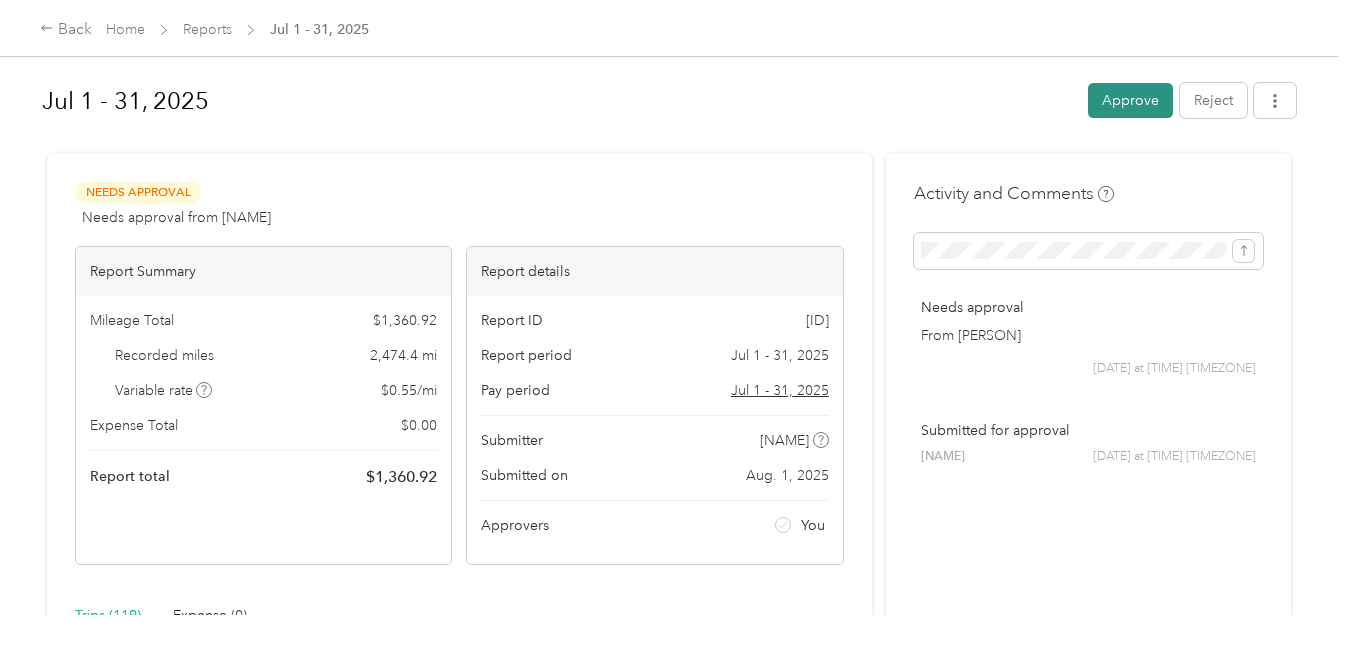 click on "Approve" at bounding box center (1130, 100) 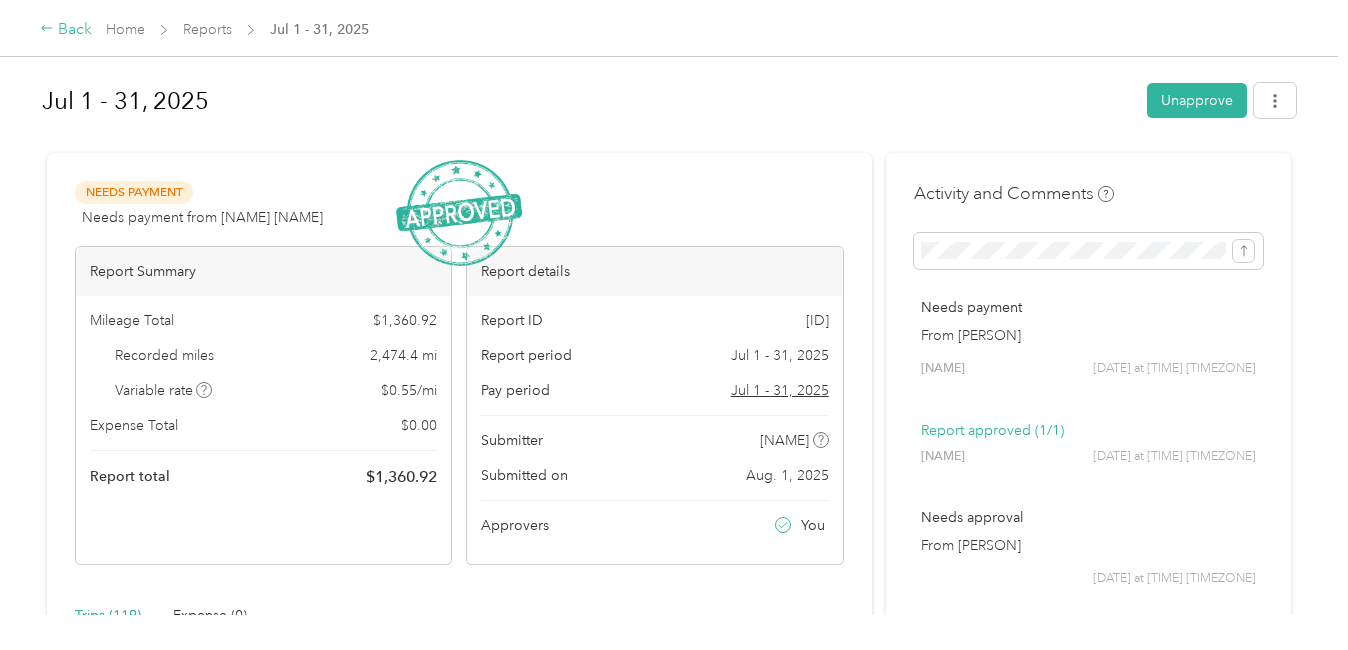 click 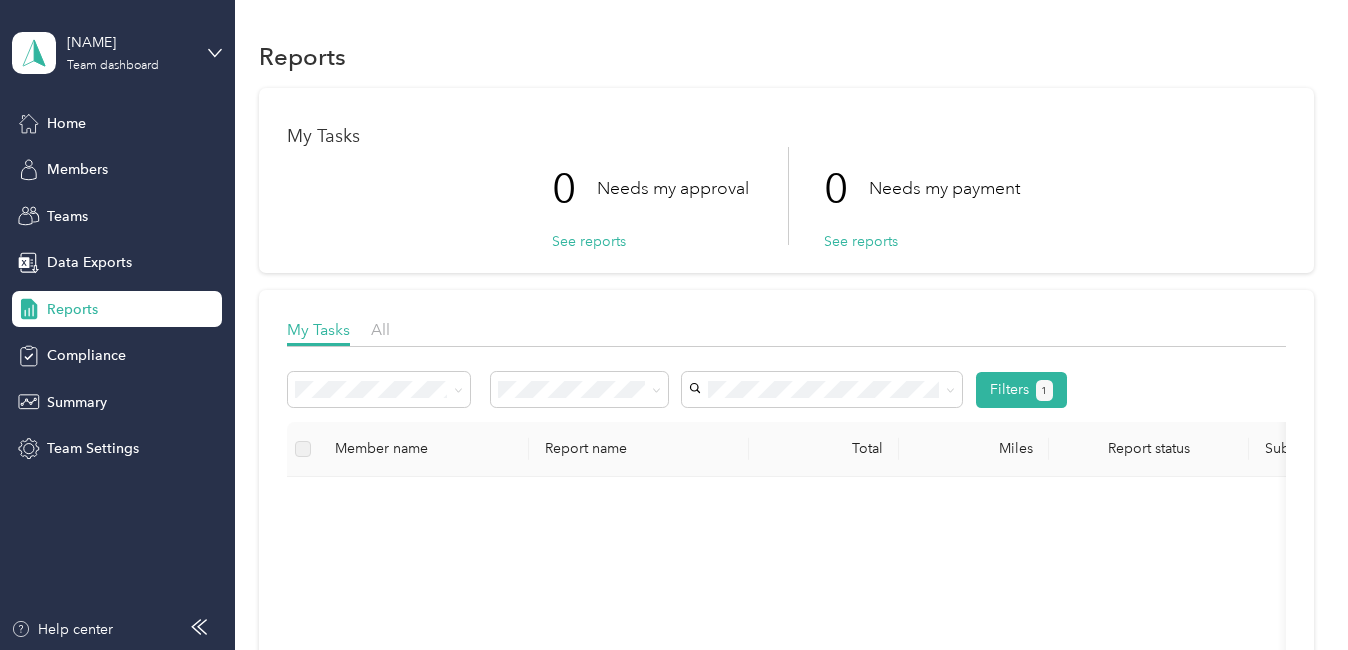 drag, startPoint x: 1310, startPoint y: 242, endPoint x: 1330, endPoint y: 357, distance: 116.72617 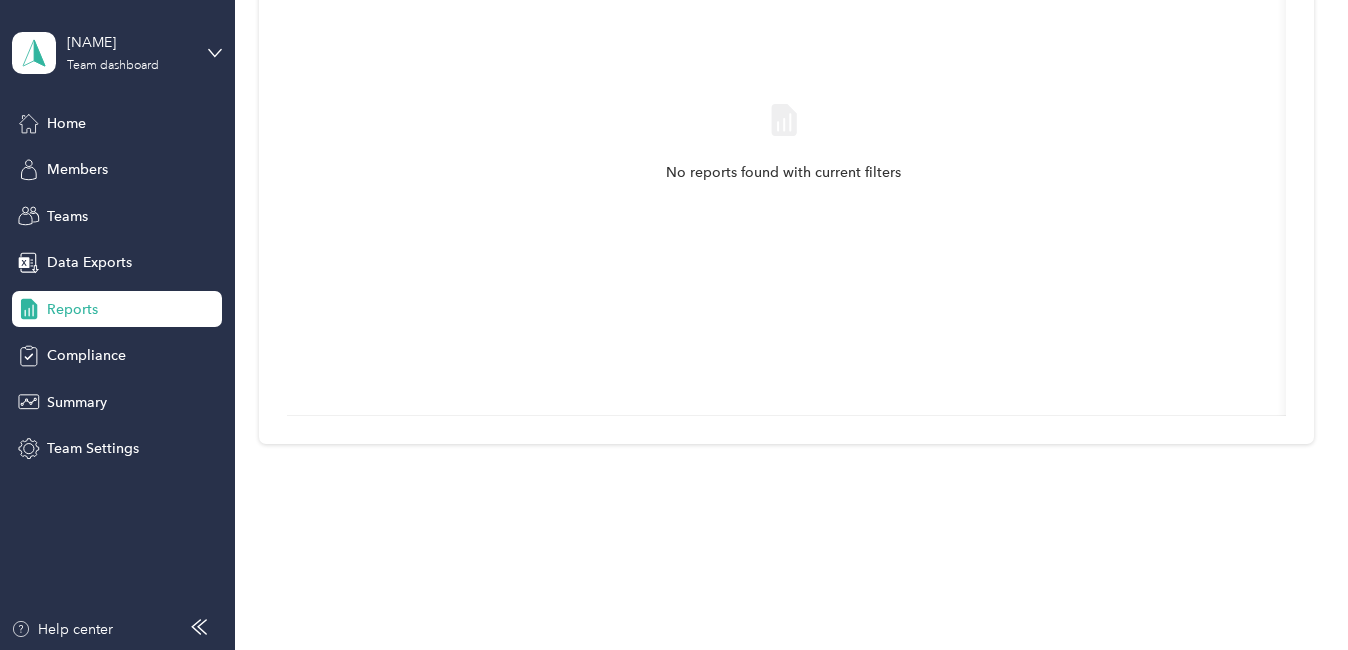 scroll, scrollTop: 0, scrollLeft: 0, axis: both 